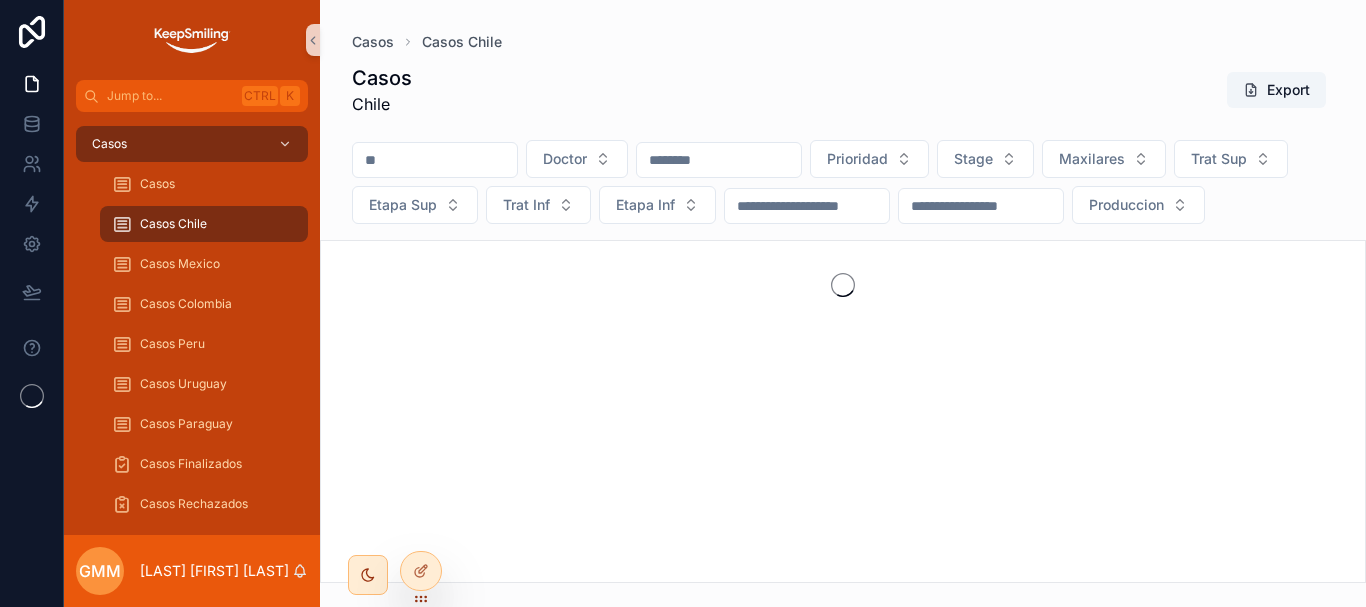 scroll, scrollTop: 0, scrollLeft: 0, axis: both 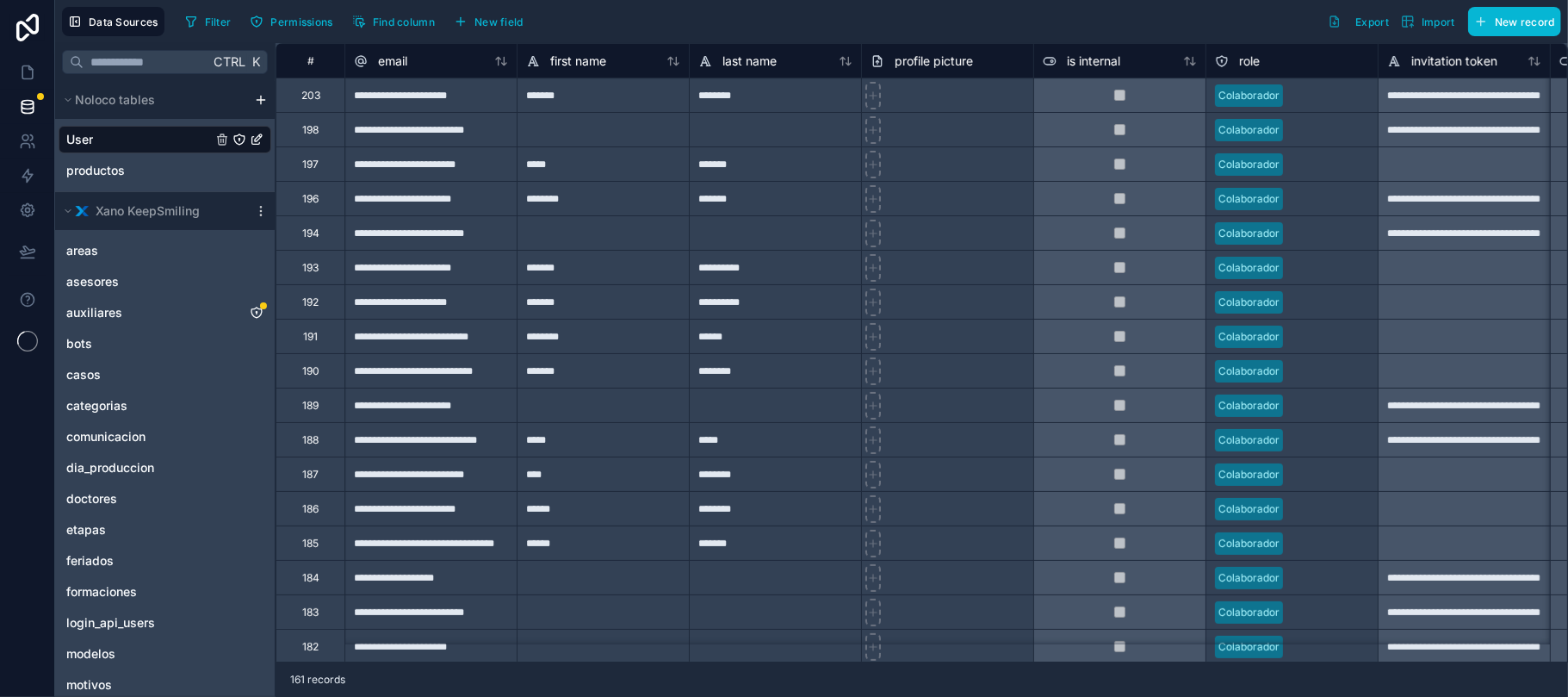 click at bounding box center (40, 96) 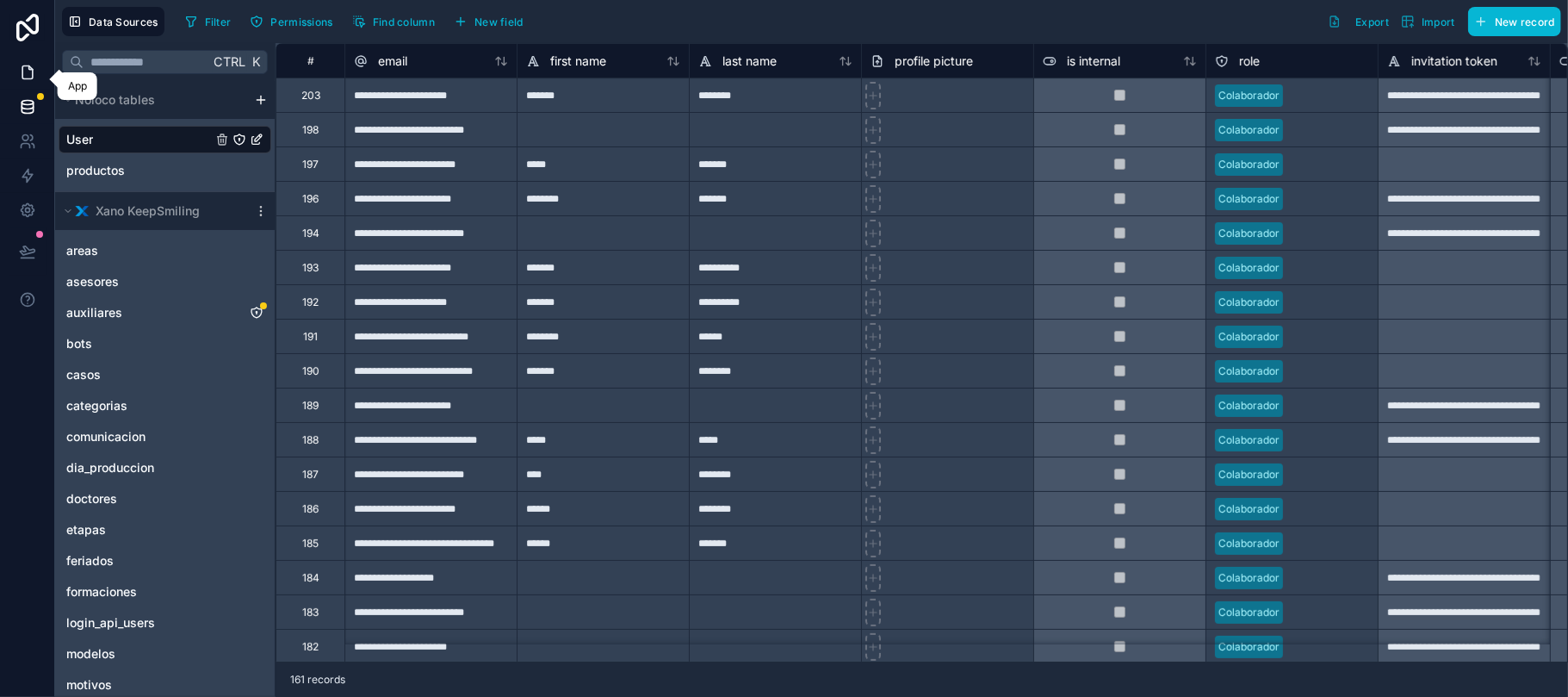 click at bounding box center [27, 72] 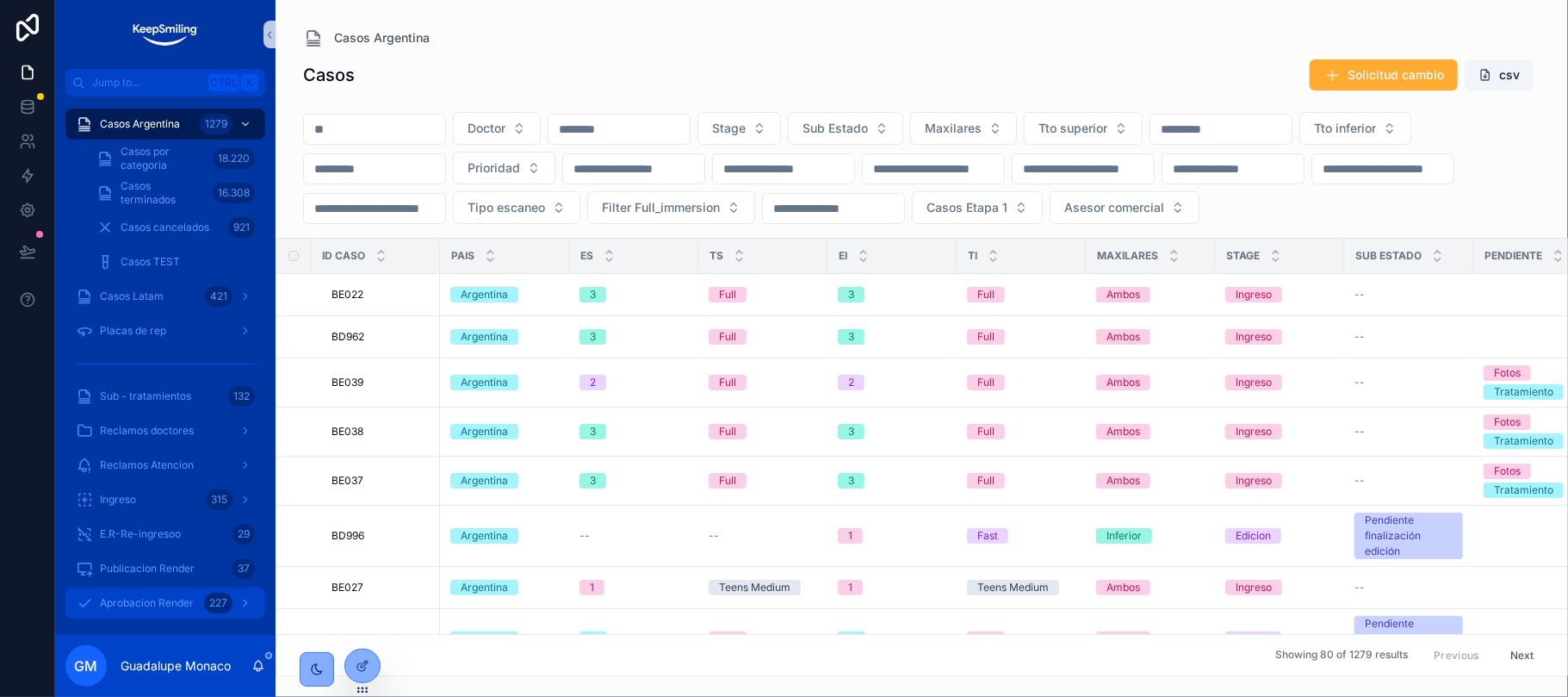 click on "Aprobacion Render 227" at bounding box center (165, 603) 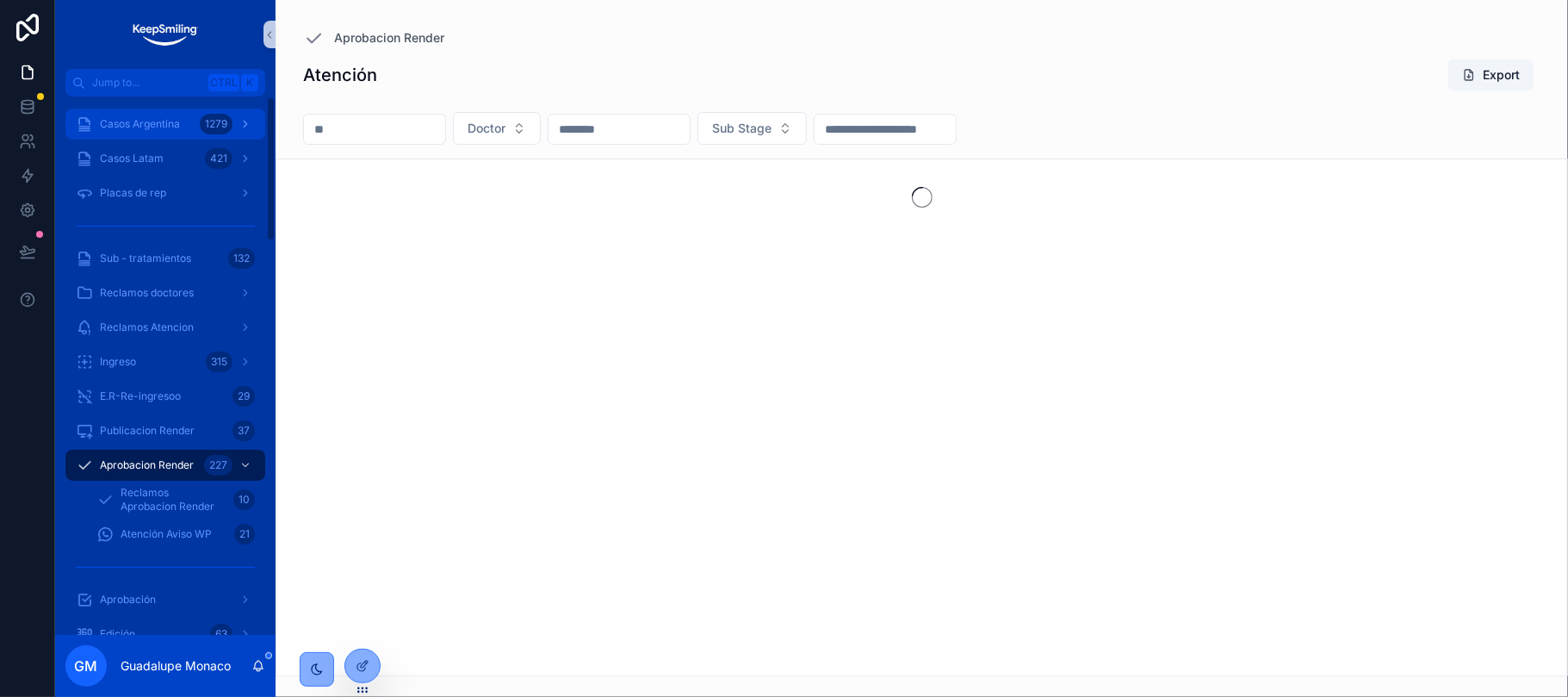 click on "Casos Argentina 1279" at bounding box center [165, 124] 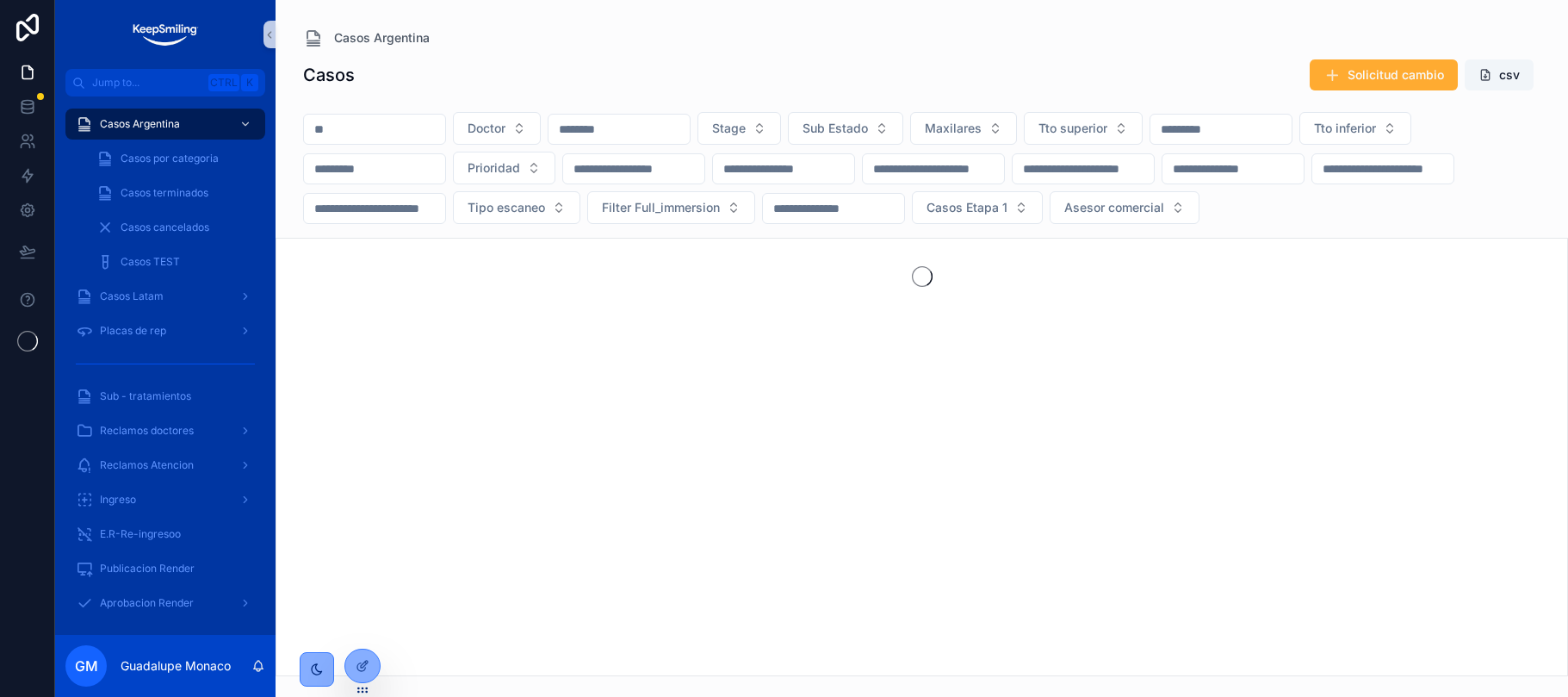 scroll, scrollTop: 0, scrollLeft: 0, axis: both 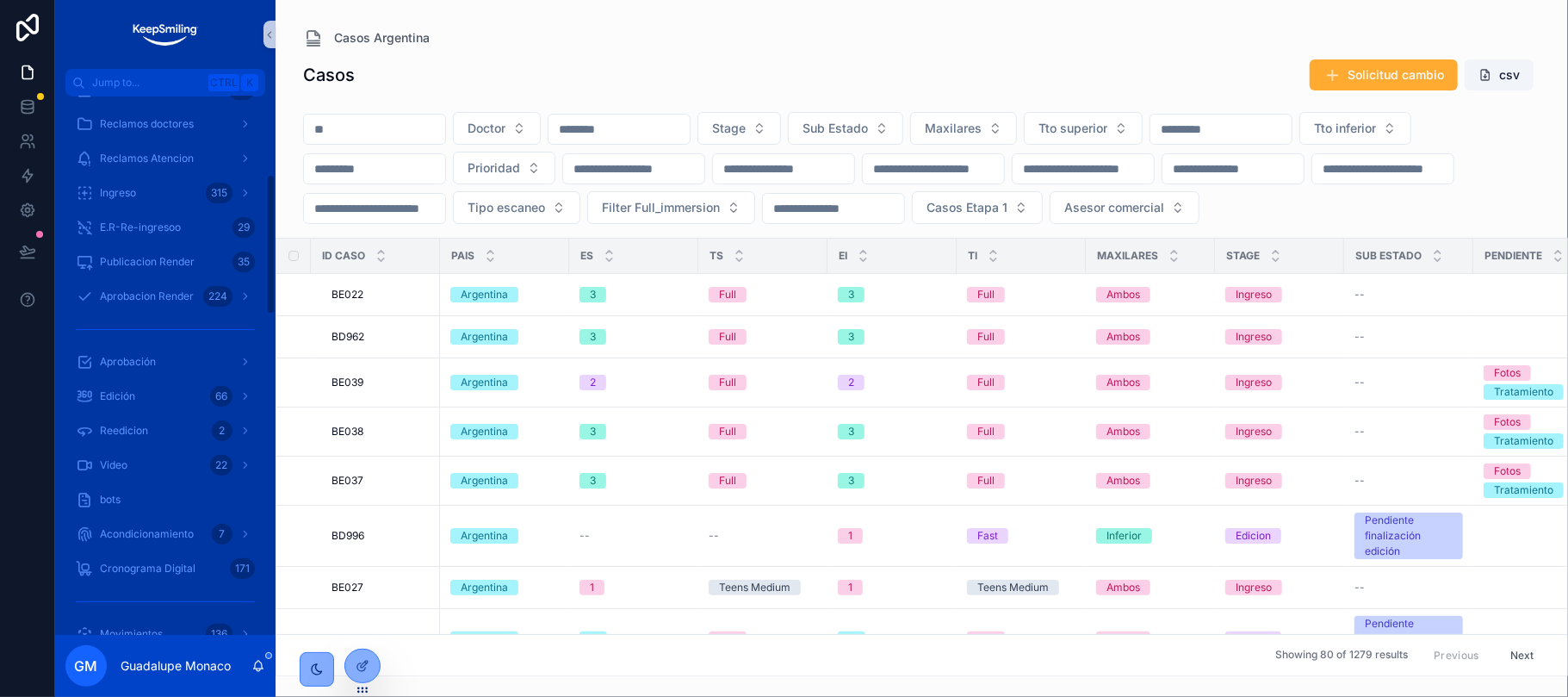click on "Casos Argentina 1279 Casos por categoria 18.220 Casos terminados 16.308 Casos cancelados 921 Casos TEST Casos Latam 421 Placas de rep Sub - tratamientos 132 Reclamos doctores Reclamos Atencion Ingreso 315 E.R-Re-ingresoo 29 Publicacion Render 35 Aprobacion Render 224 Aprobación Edición 66 Reedicion 2 Video 22 bots Acondicionamiento 7 Cronograma Digital 171 Movimientos 136 Comunicacion Superposiciones 2 Cronograma Gral 429 Produccion Fisica Cronograma de Impresión 91 Repeticiones Estampado 103 Kuka 72 Grabado 0 Pulido 67 Envasado 38 Logística 367 overlay proceso Operarios Operarios proceso Doctores Panel comercial Xano Users Escaneo original 8 original test 0 control original 47 Gestion de reclamos 0 Habilitar render 137 Hallazgos Motivos de hallazgo Jefatura Digital (BETA) Solicitudes comunicacion" at bounding box center [165, 817] 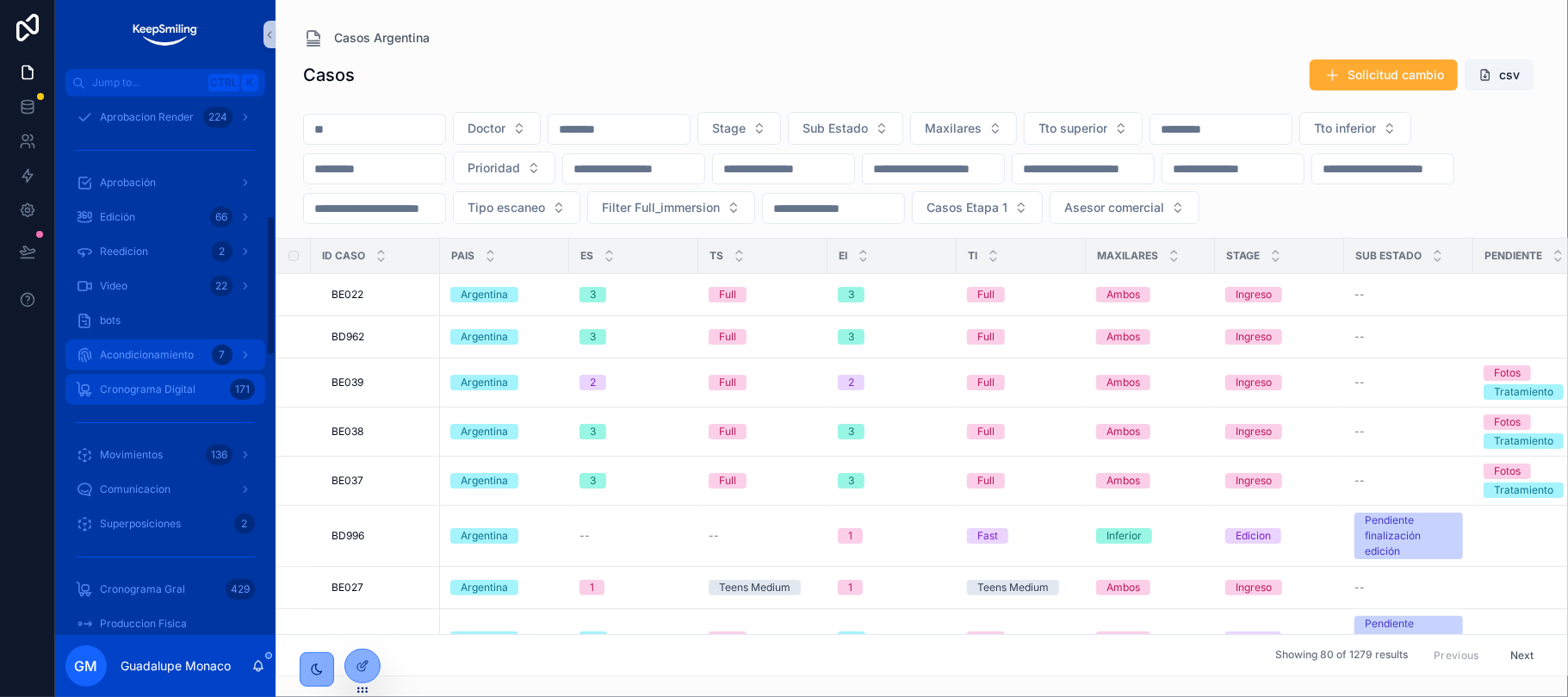 click on "Casos Argentina 1279 Casos por categoria 18.220 Casos terminados 16.308 Casos cancelados 921 Casos TEST Casos Latam 421 Placas de rep Sub - tratamientos 132 Reclamos doctores Reclamos Atencion Ingreso 315 E.R-Re-ingresoo 29 Publicacion Render 35 Aprobacion Render 224 Aprobación Edición 66 Reedicion 2 Video 22 bots Acondicionamiento 7 Cronograma Digital 171 Movimientos 136 Comunicacion Superposiciones 2 Cronograma Gral 429 Produccion Fisica Cronograma de Impresión 91 Repeticiones Estampado 103 Kuka 72 Grabado 0 Pulido 67 Envasado 38 Logística 367 overlay proceso Operarios Operarios proceso Doctores Panel comercial Xano Users Escaneo original 8 original test 0 control original 47 Gestion de reclamos 0 Habilitar render 137 Hallazgos Motivos de hallazgo Jefatura Digital (BETA) Solicitudes comunicacion" at bounding box center (165, 638) 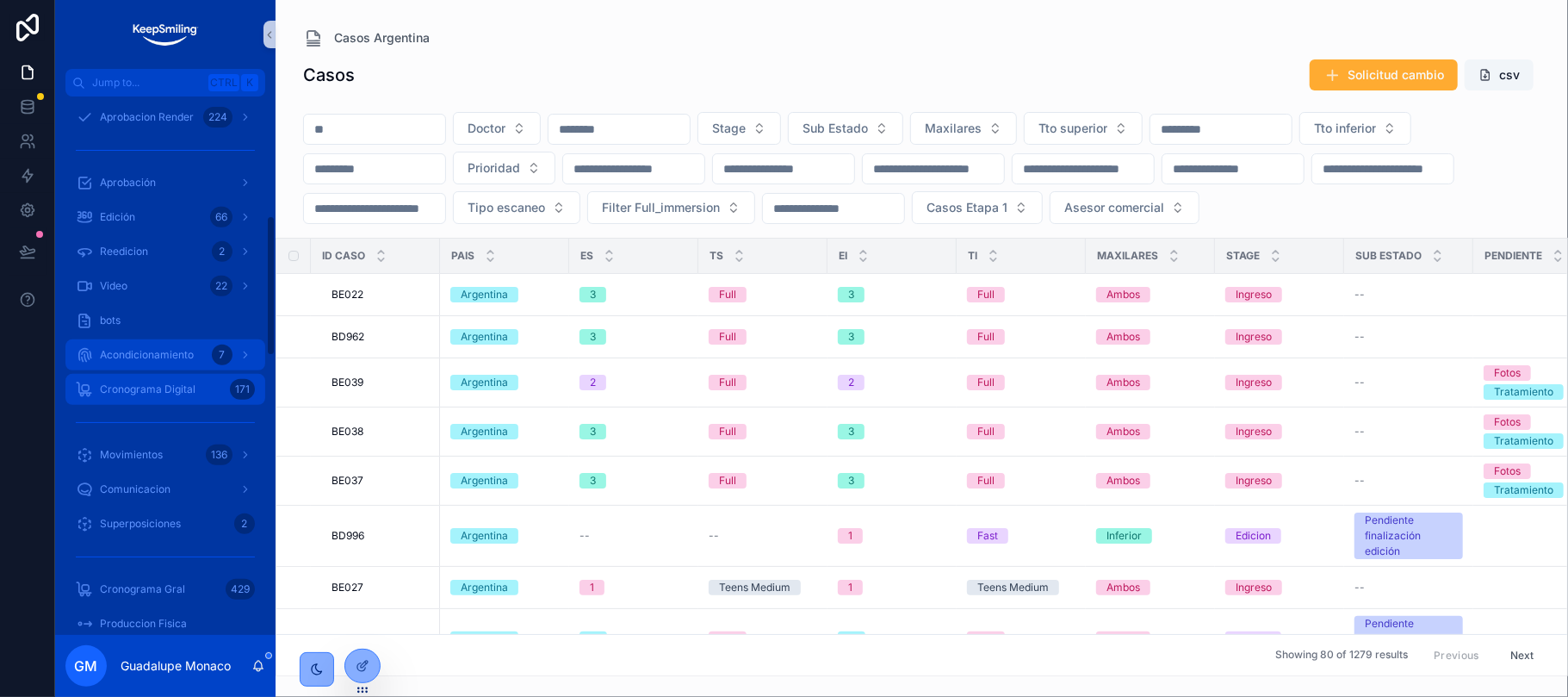 scroll, scrollTop: 521, scrollLeft: 0, axis: vertical 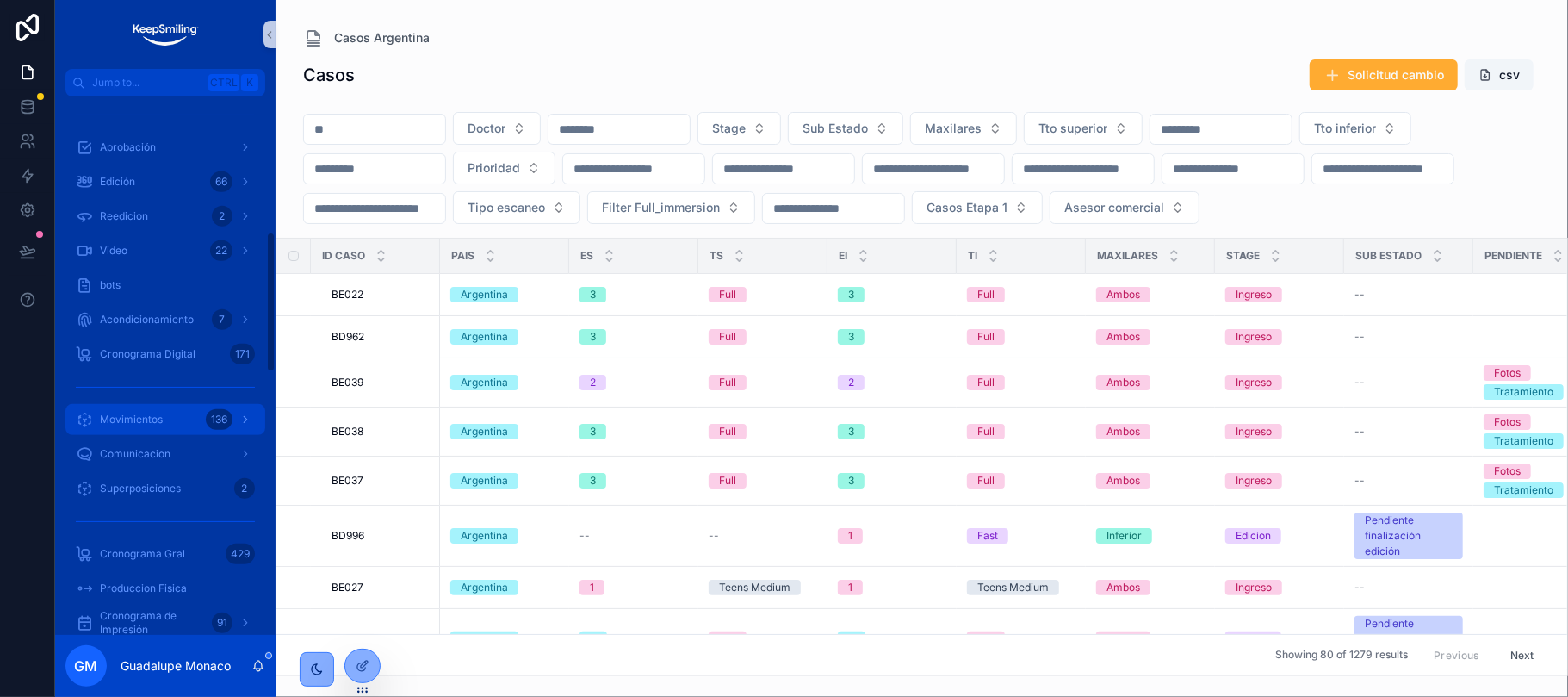 click on "Movimientos" at bounding box center [131, 420] 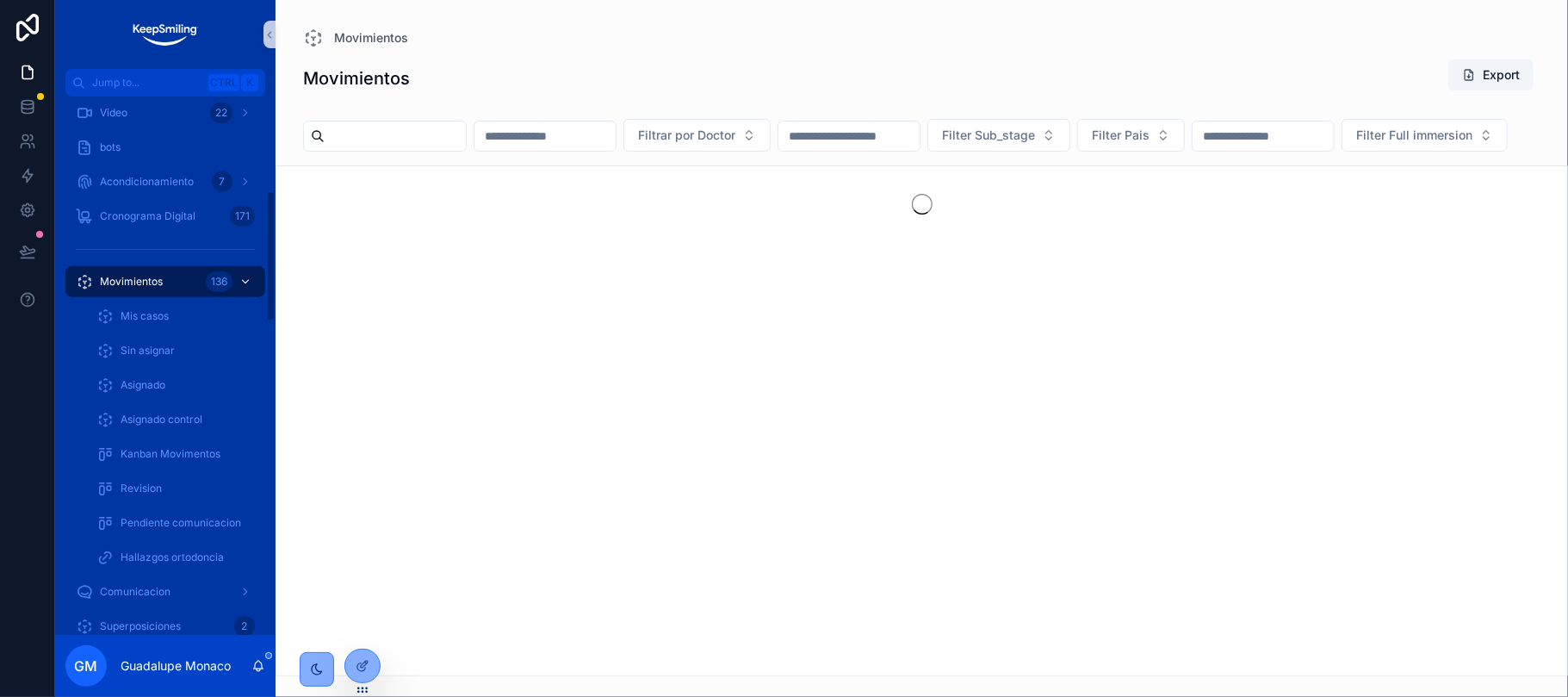 scroll, scrollTop: 383, scrollLeft: 0, axis: vertical 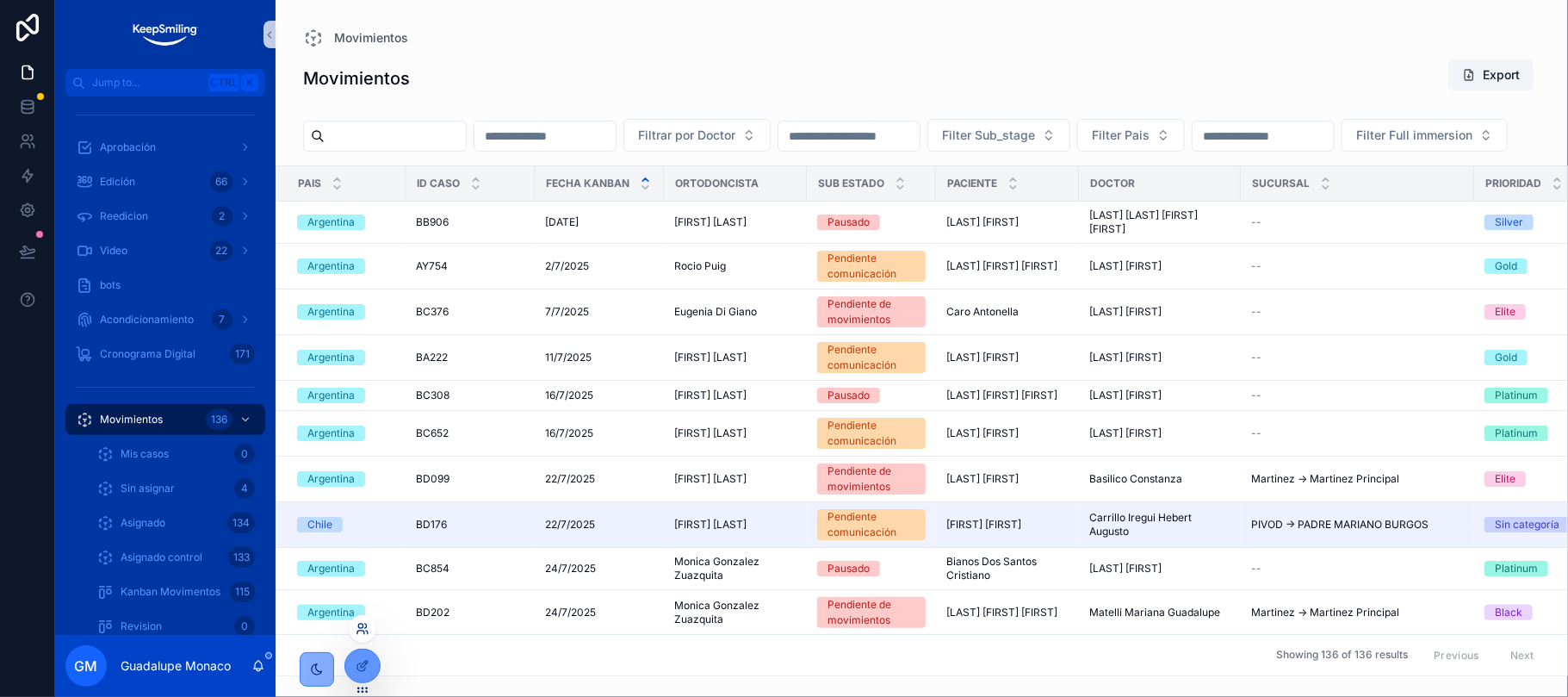 click 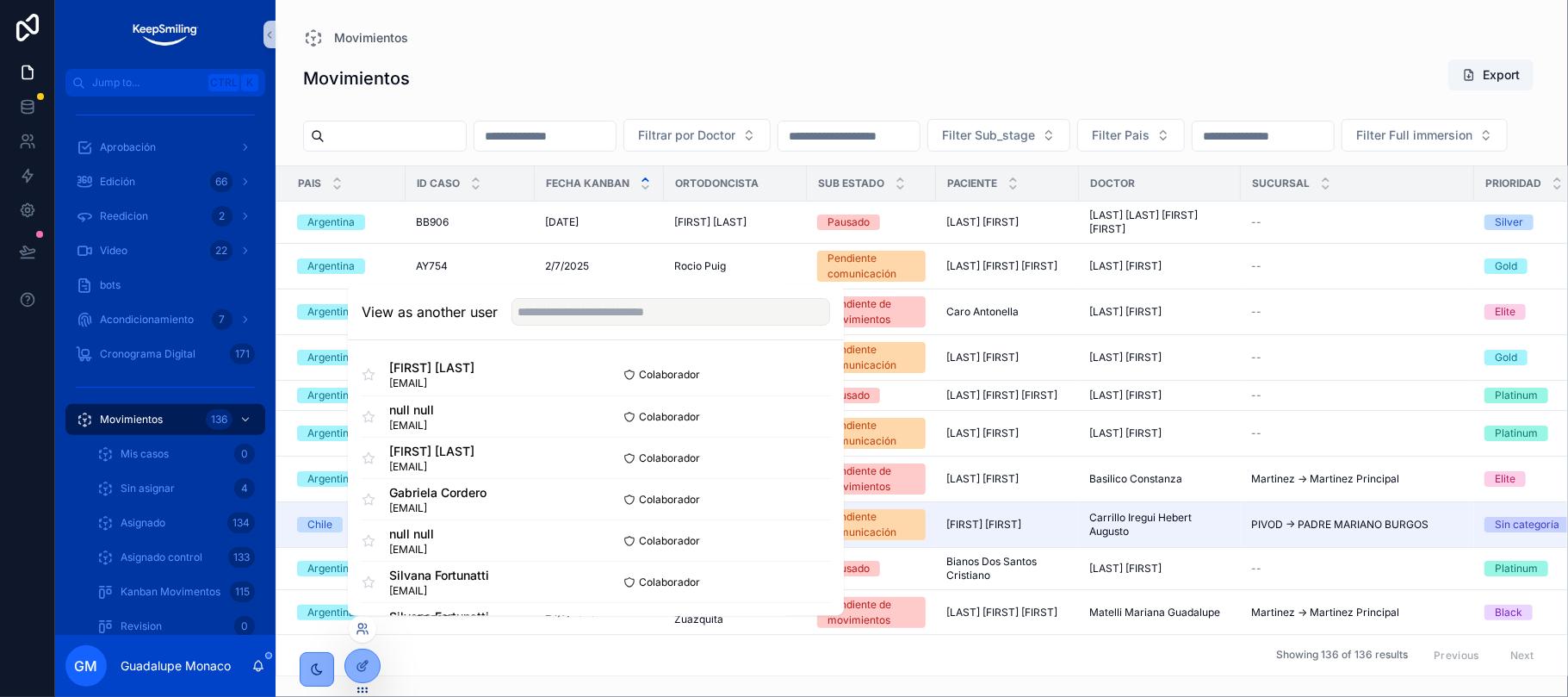 drag, startPoint x: 661, startPoint y: 327, endPoint x: 648, endPoint y: 314, distance: 18.384776 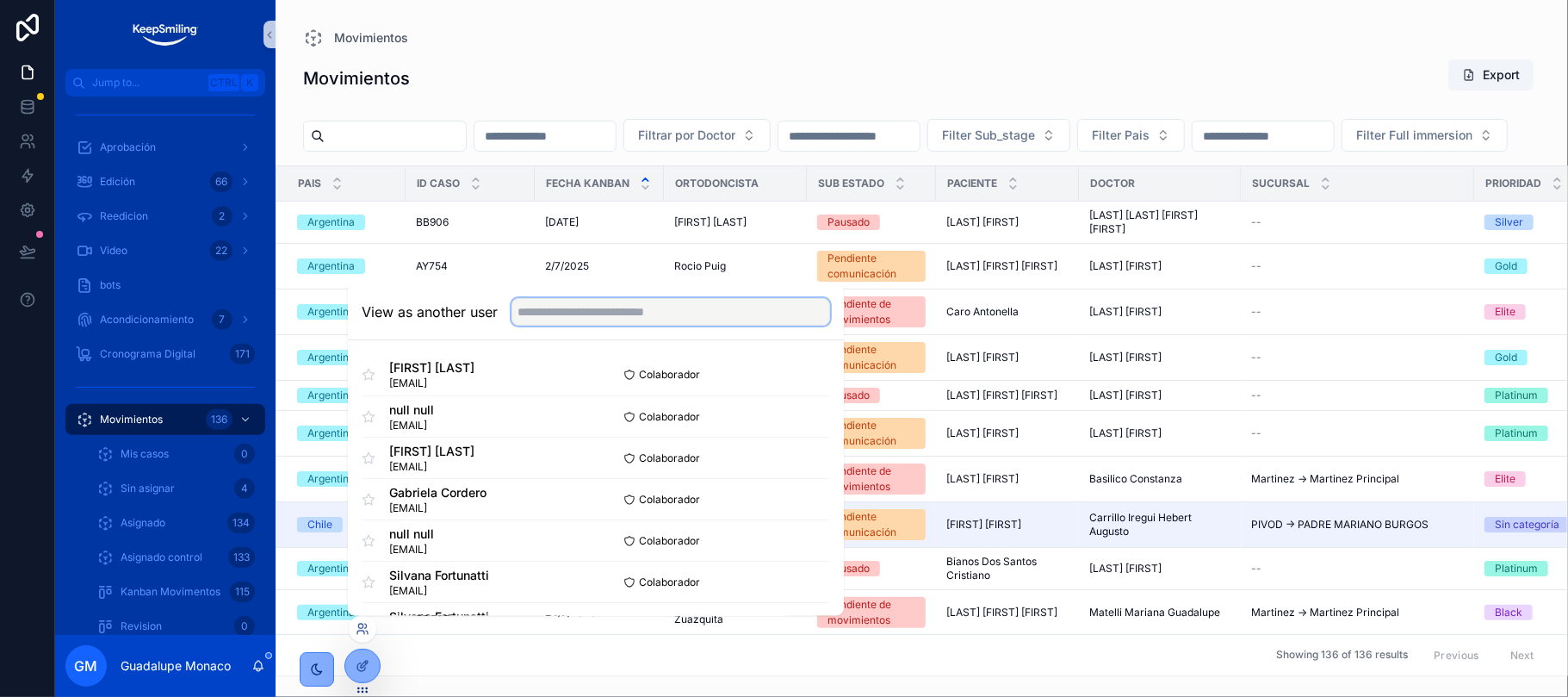 click at bounding box center (671, 312) 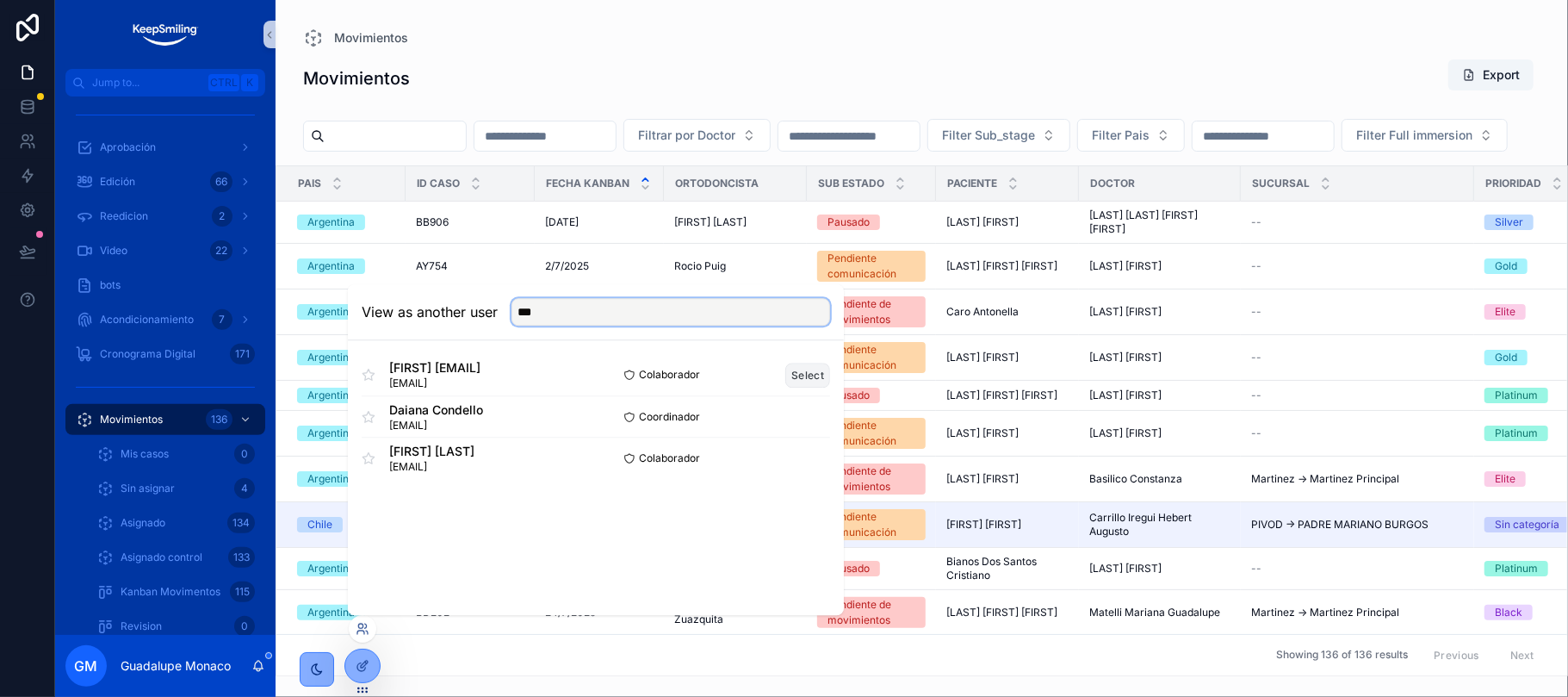 type on "***" 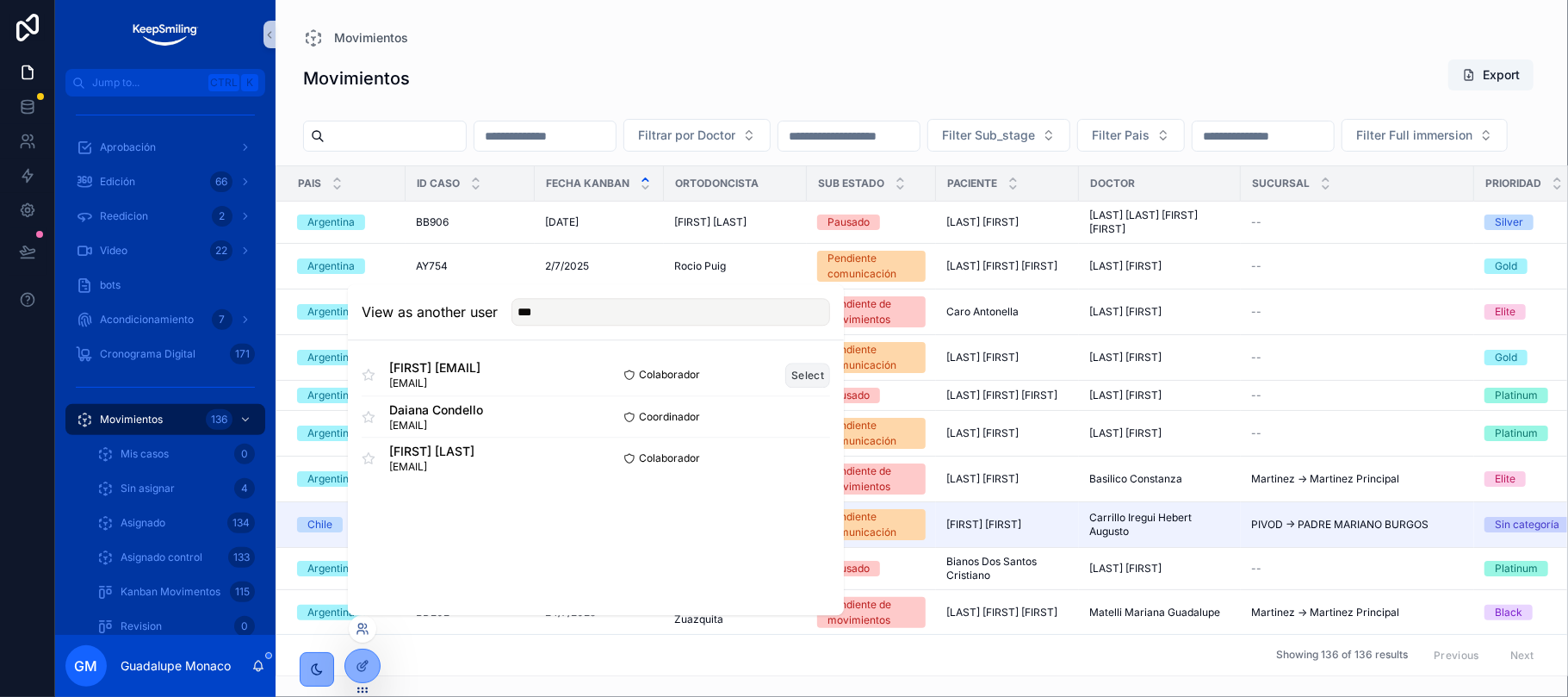 click on "Select" at bounding box center [808, 375] 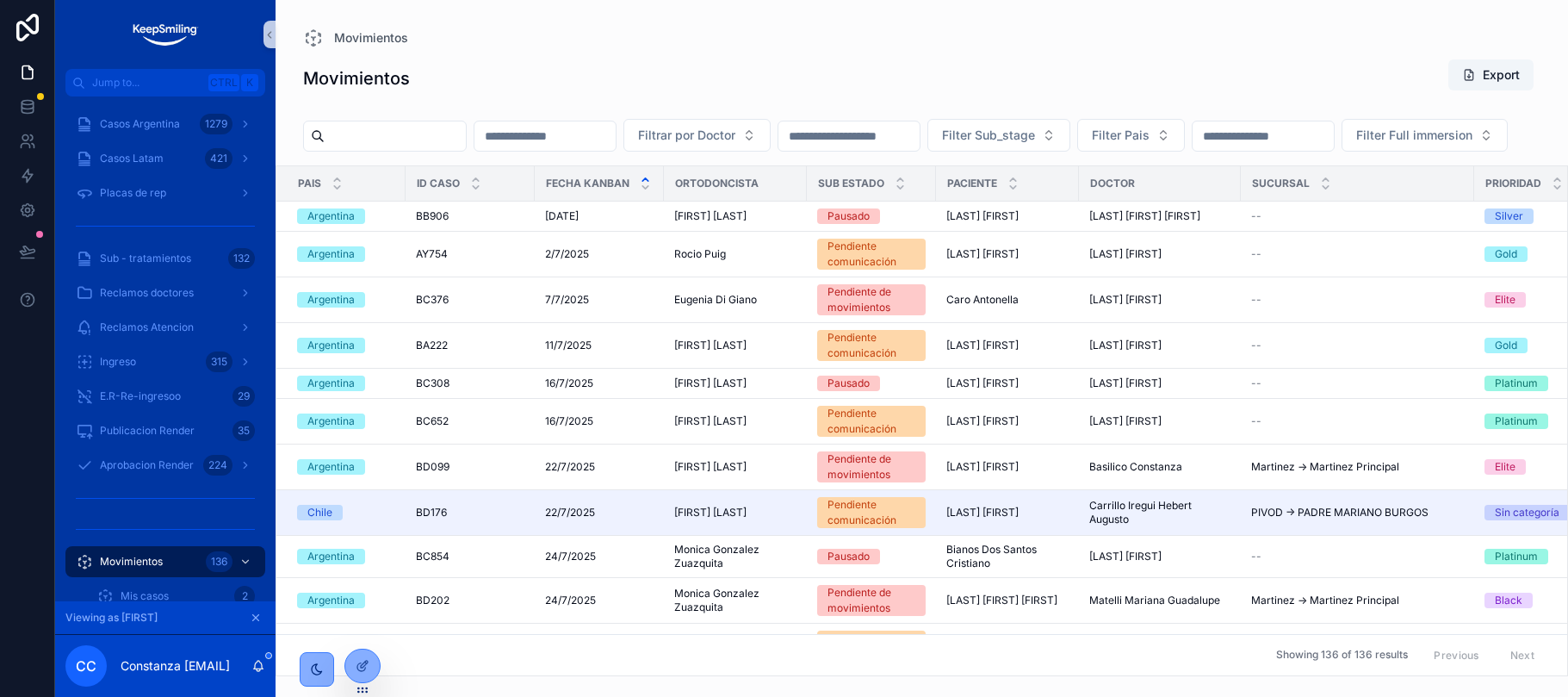 scroll, scrollTop: 0, scrollLeft: 0, axis: both 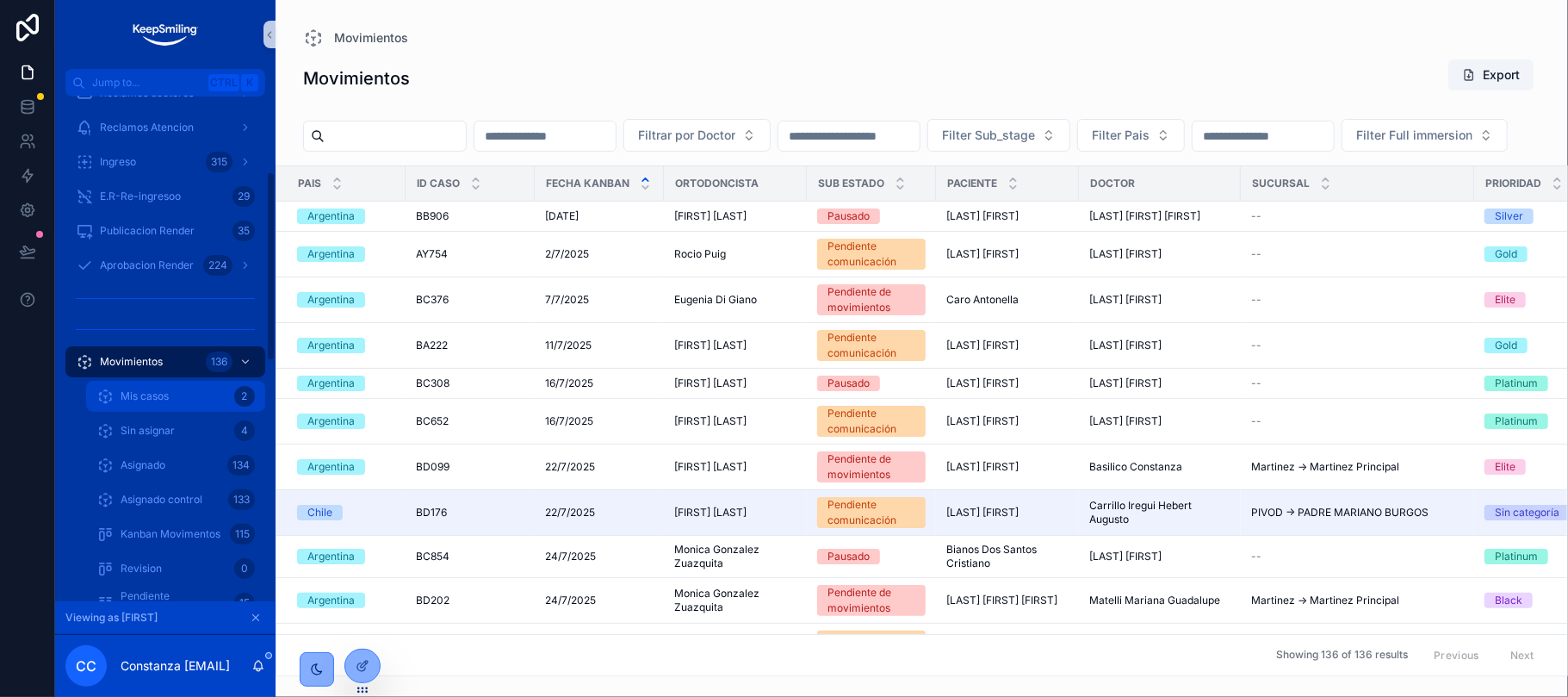 click on "Mis casos 2" at bounding box center [176, 396] 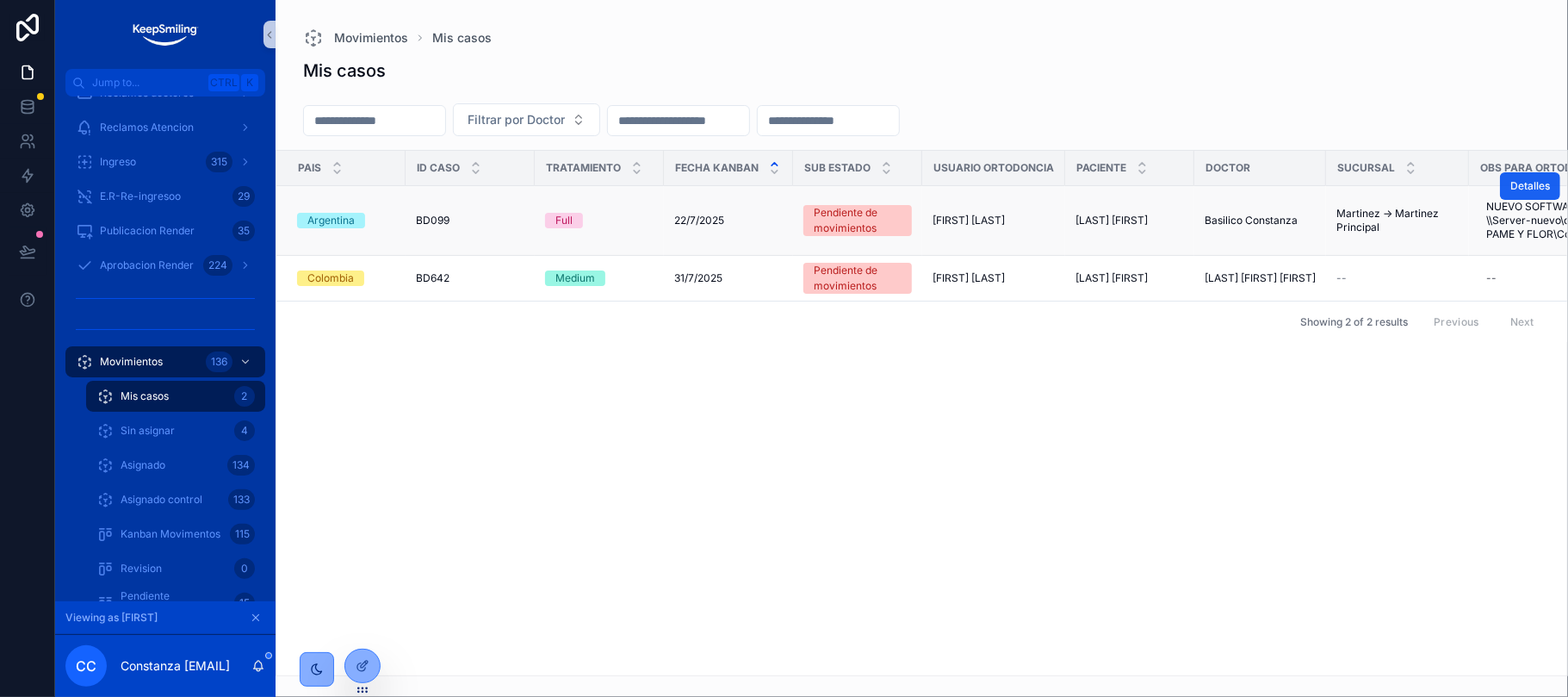 click on "Detalles" at bounding box center (1530, 186) 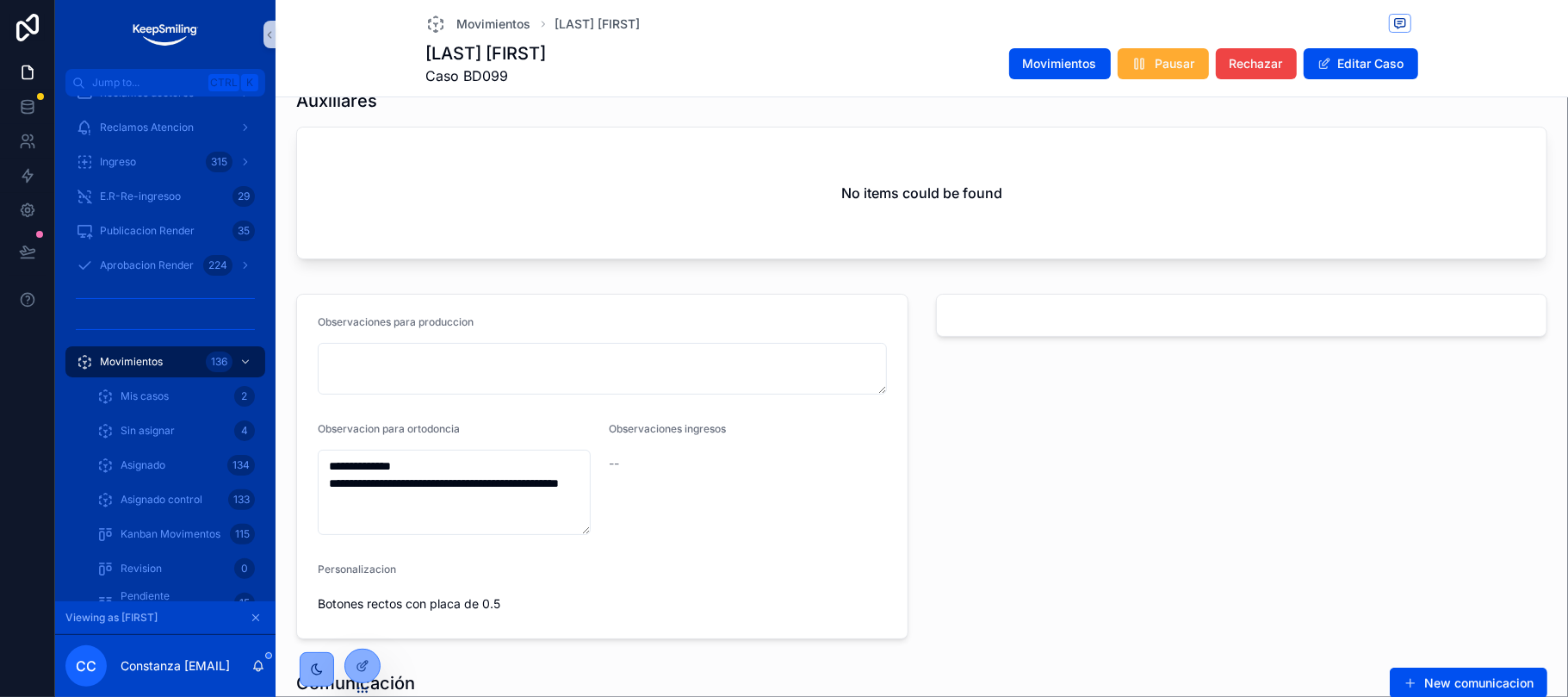 scroll, scrollTop: 0, scrollLeft: 0, axis: both 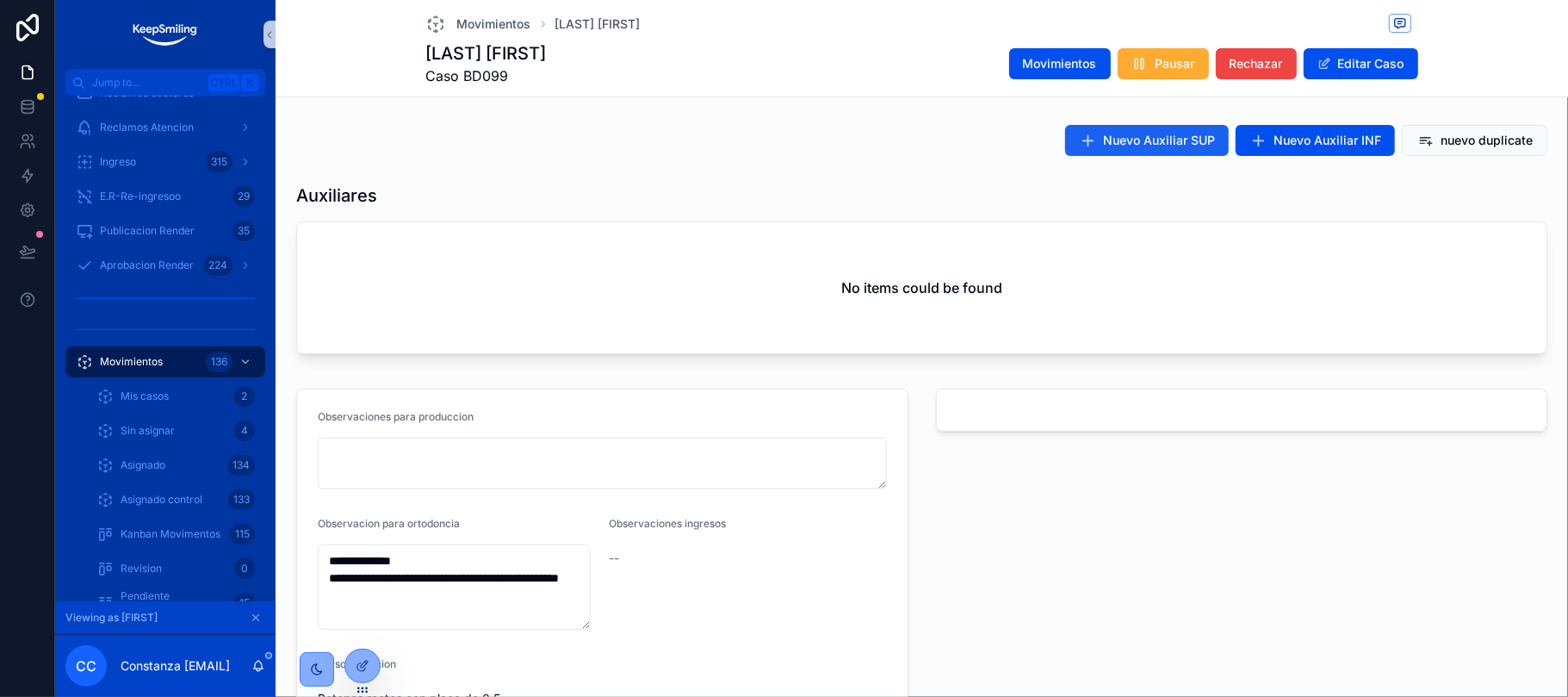 click on "Nuevo Auxiliar SUP" at bounding box center (1147, 140) 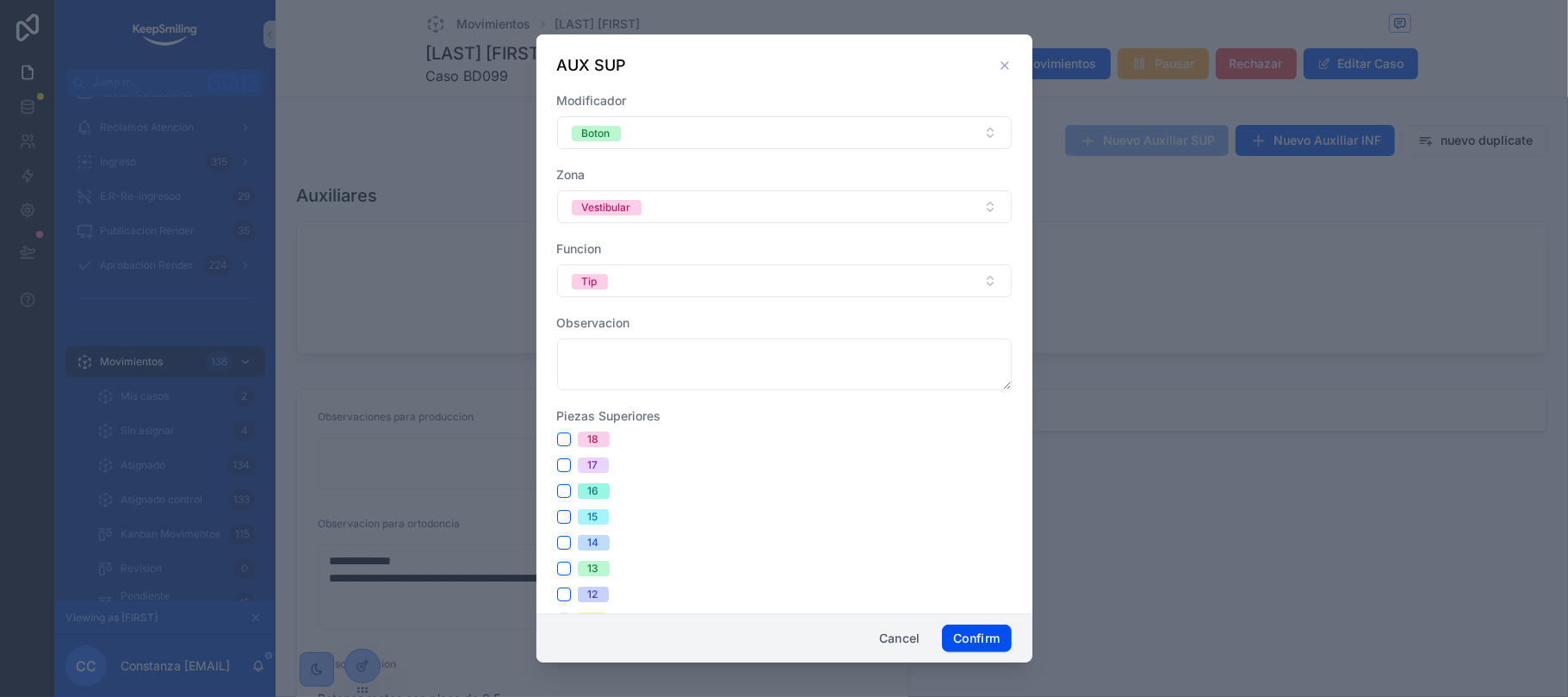 scroll, scrollTop: 0, scrollLeft: 0, axis: both 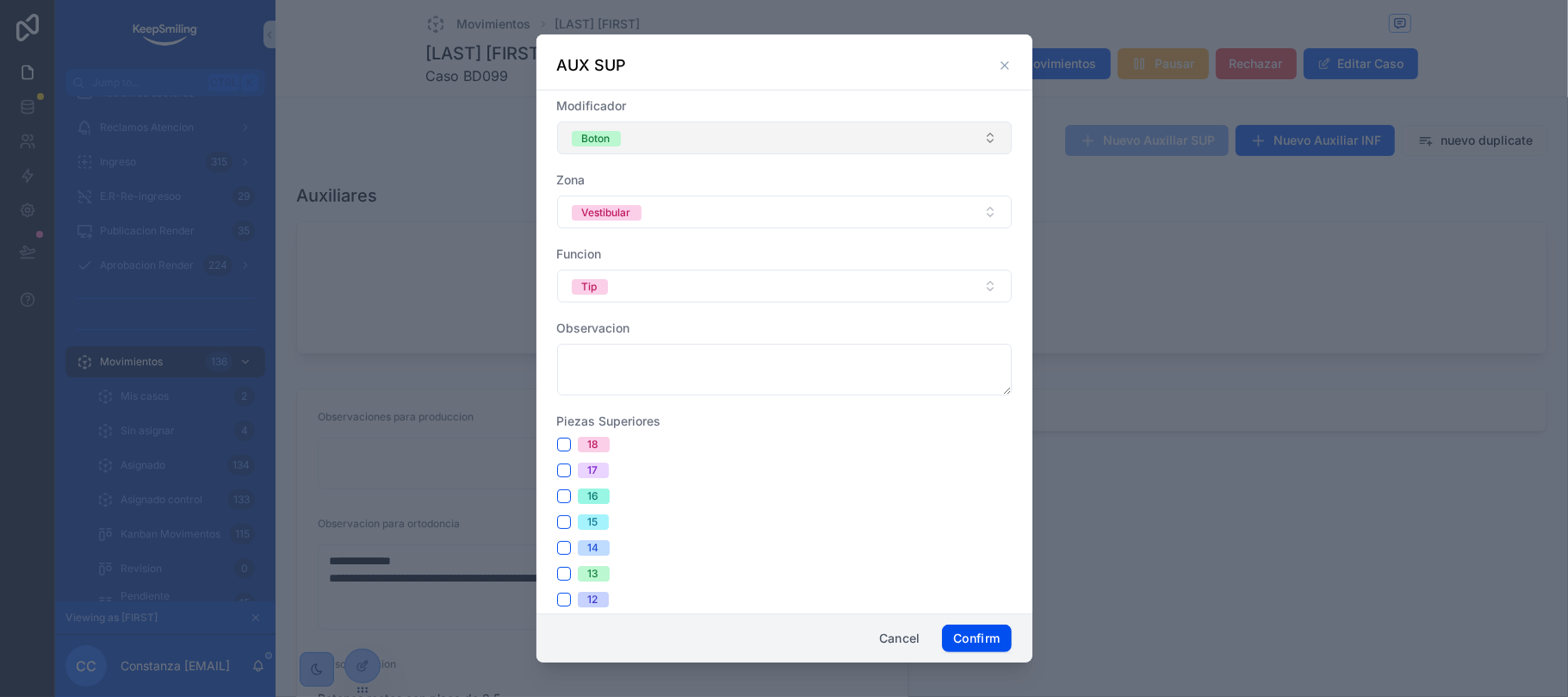 click on "Boton" at bounding box center [784, 138] 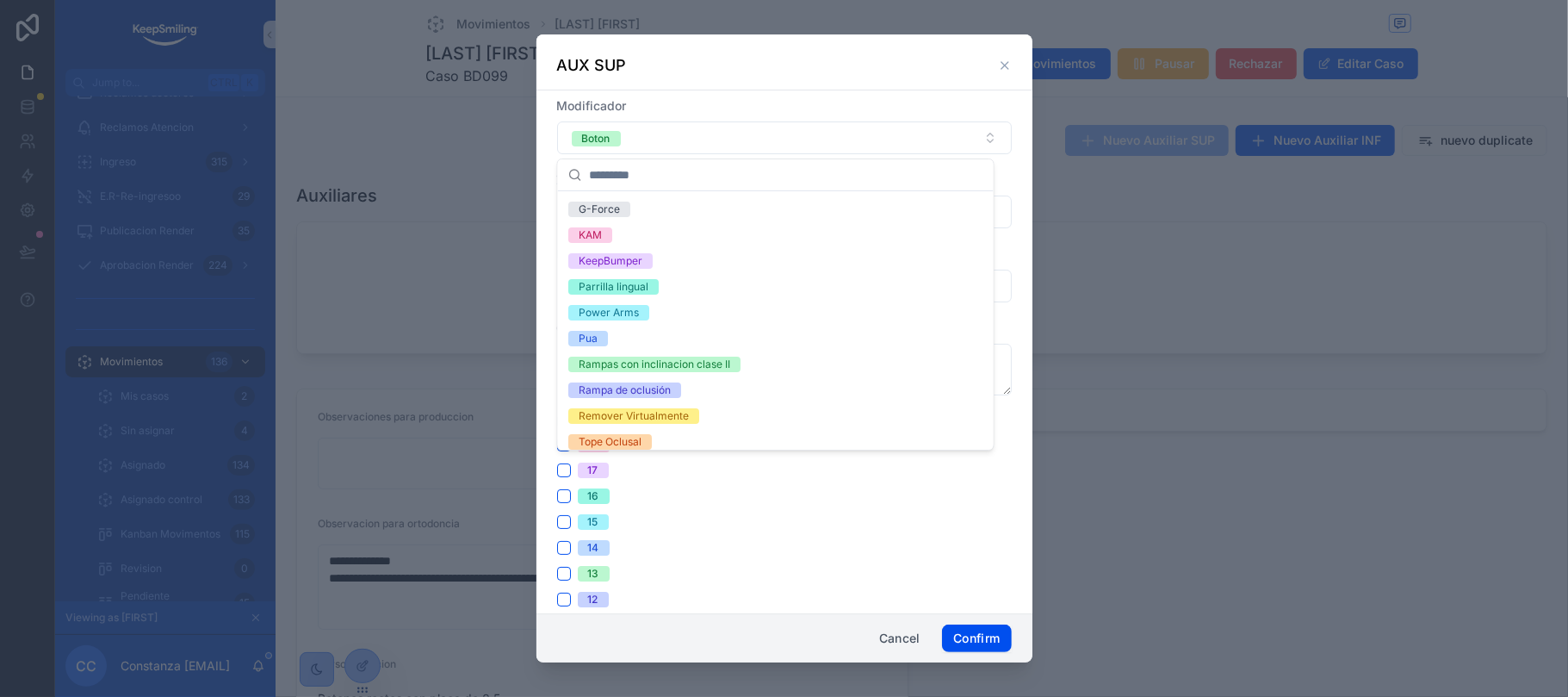 scroll, scrollTop: 317, scrollLeft: 0, axis: vertical 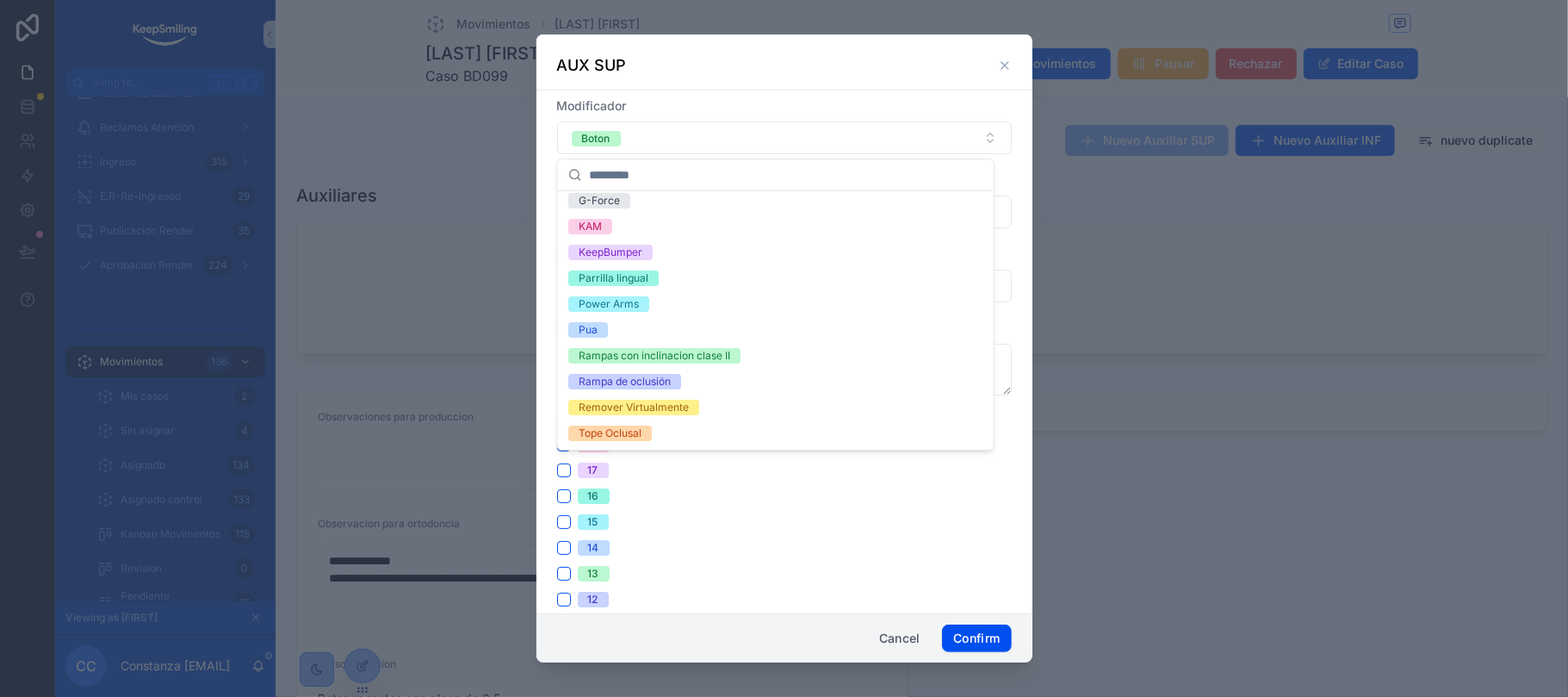 click on "Rampa de oclusión" at bounding box center (776, 382) 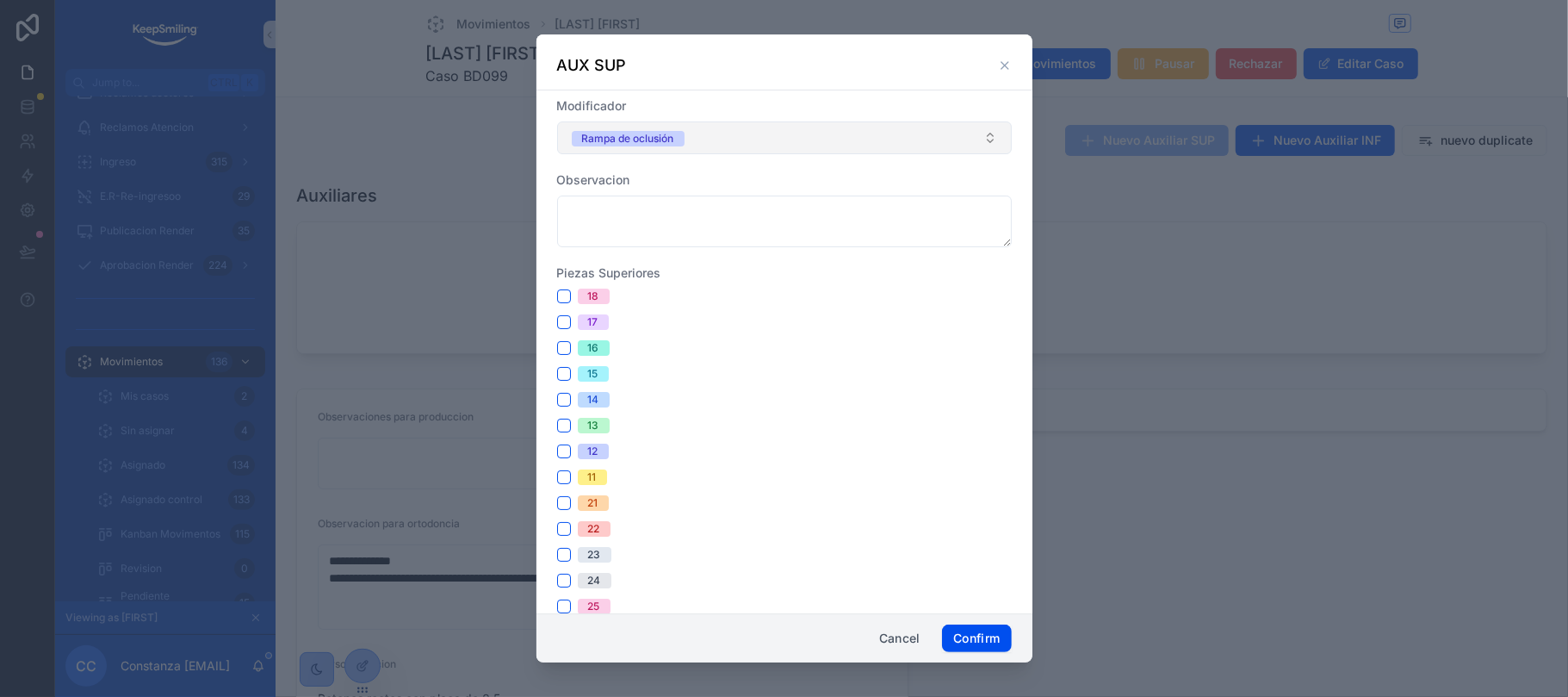 click on "Rampa de oclusión" at bounding box center (784, 138) 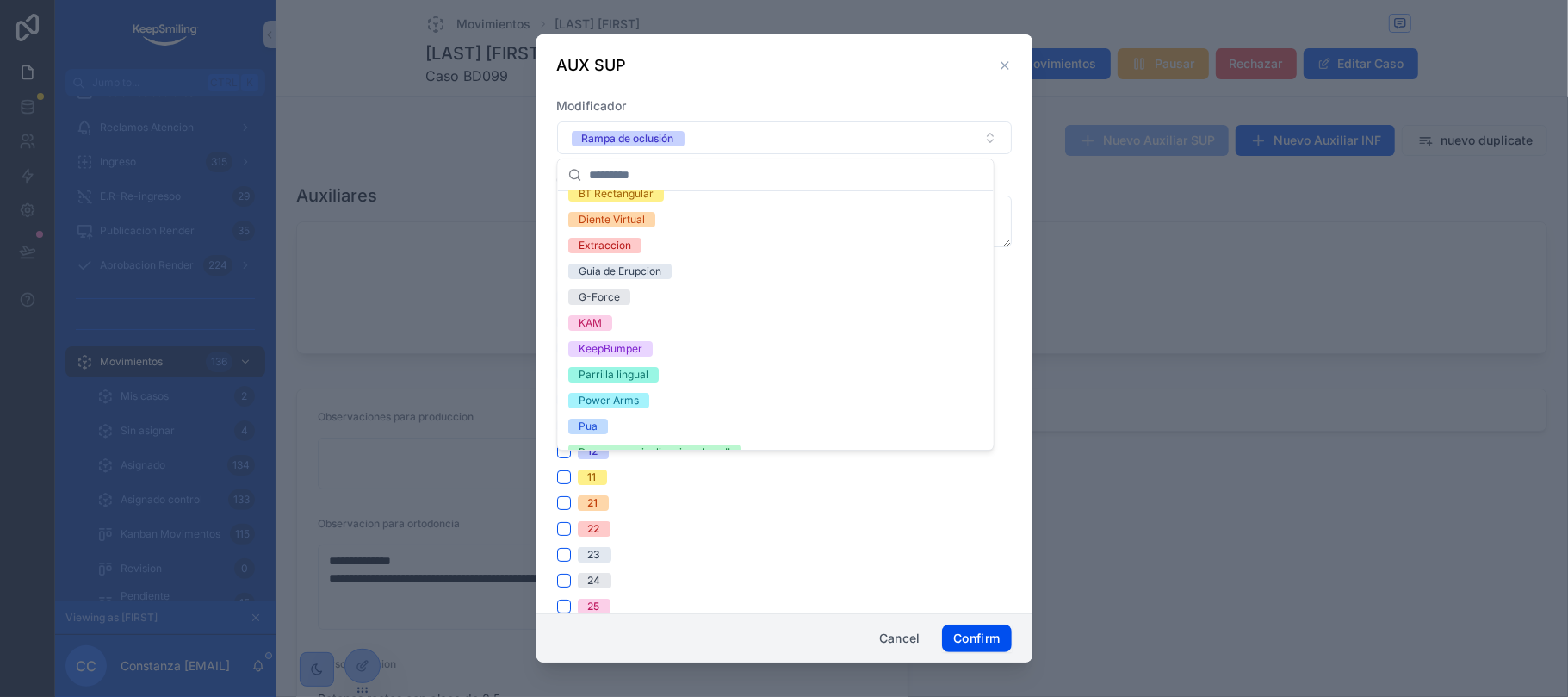 click on "None Aleta lingual Aleta + Parrilla Barra Interdental Barra de Intrusion Barra de Presion Boton BT Circular BT Rectangular Diente Virtual Extraccion Guia de Erupcion G-Force KAM KeepBumper Parrilla lingual Power Arms Pua Rampas con inclinacion clase II Rampa de oclusión Remover Virtualmente Tope Oclusal" at bounding box center (776, 258) 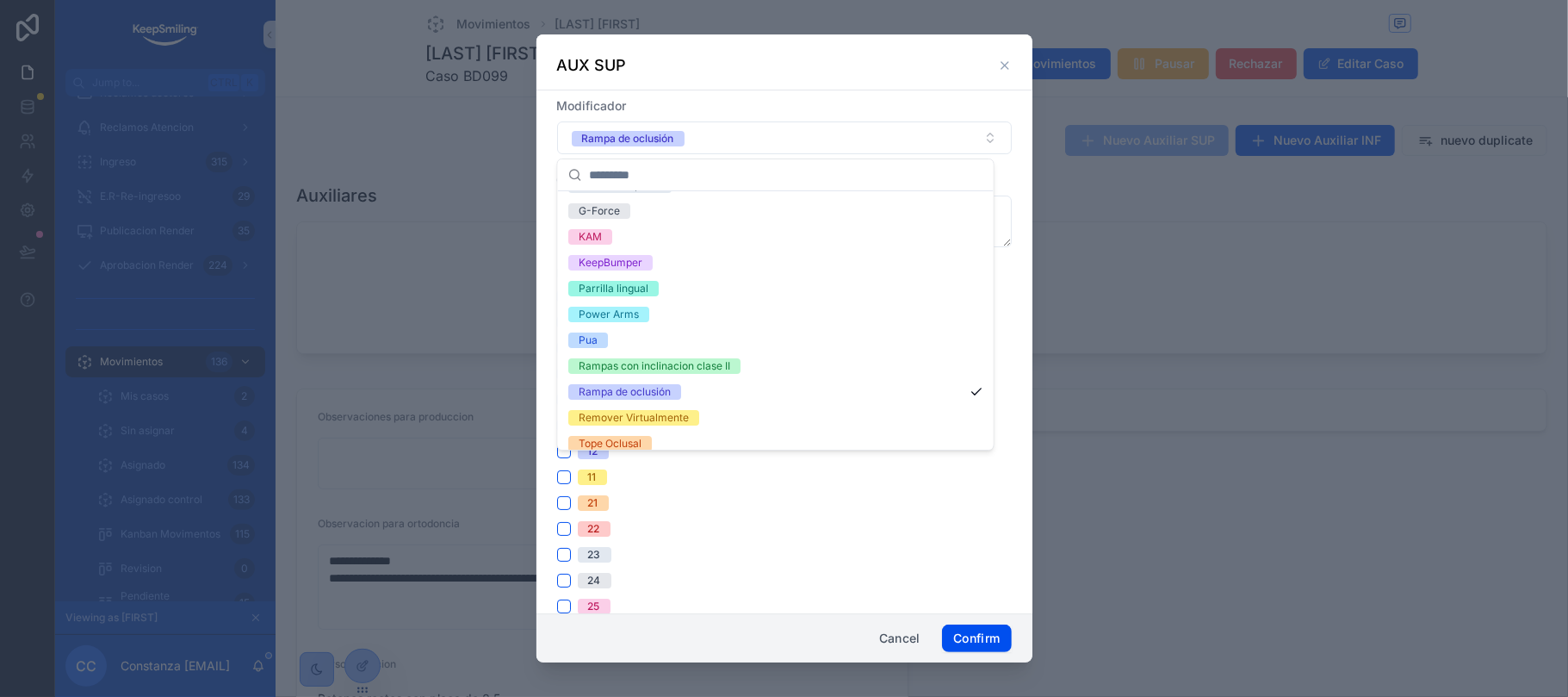 scroll, scrollTop: 317, scrollLeft: 0, axis: vertical 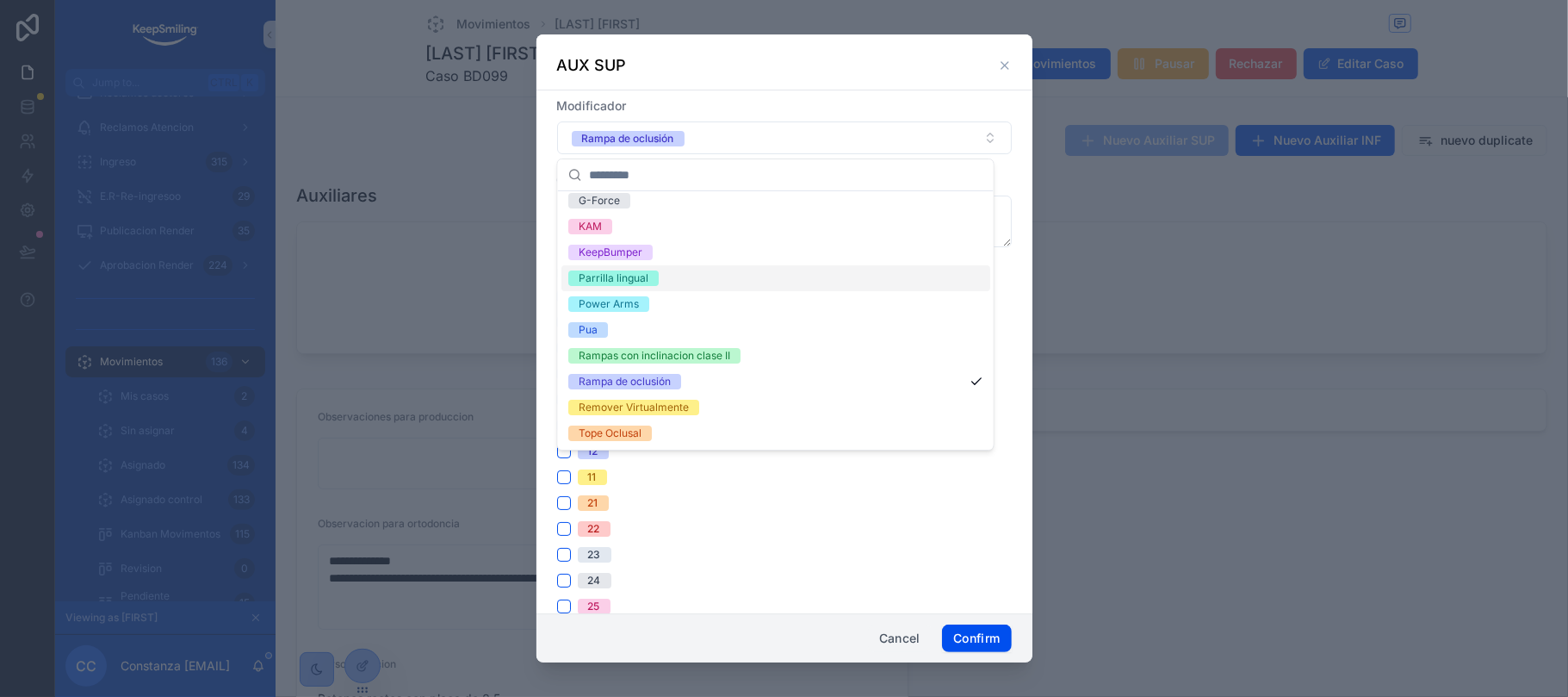 click on "Cancel" at bounding box center (900, 638) 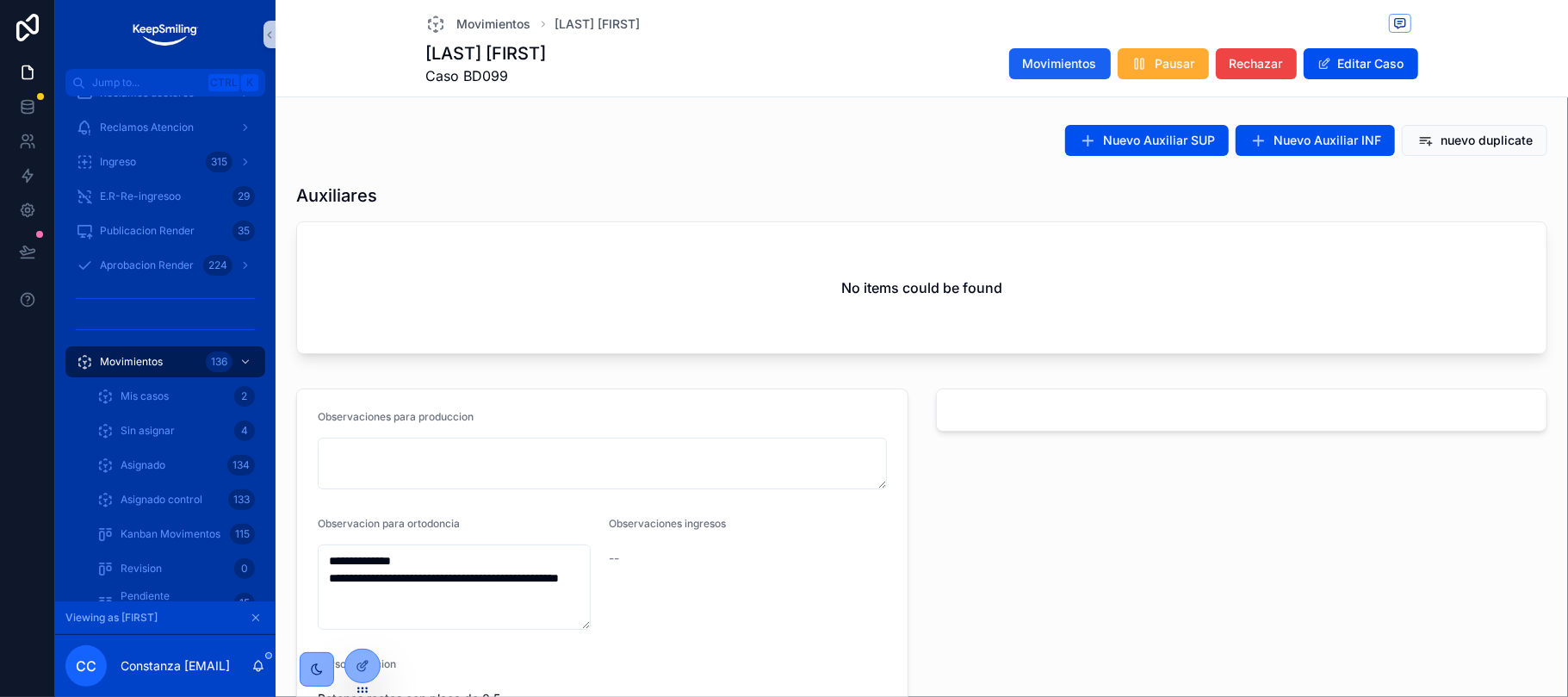 click on "Movimientos" at bounding box center [1060, 64] 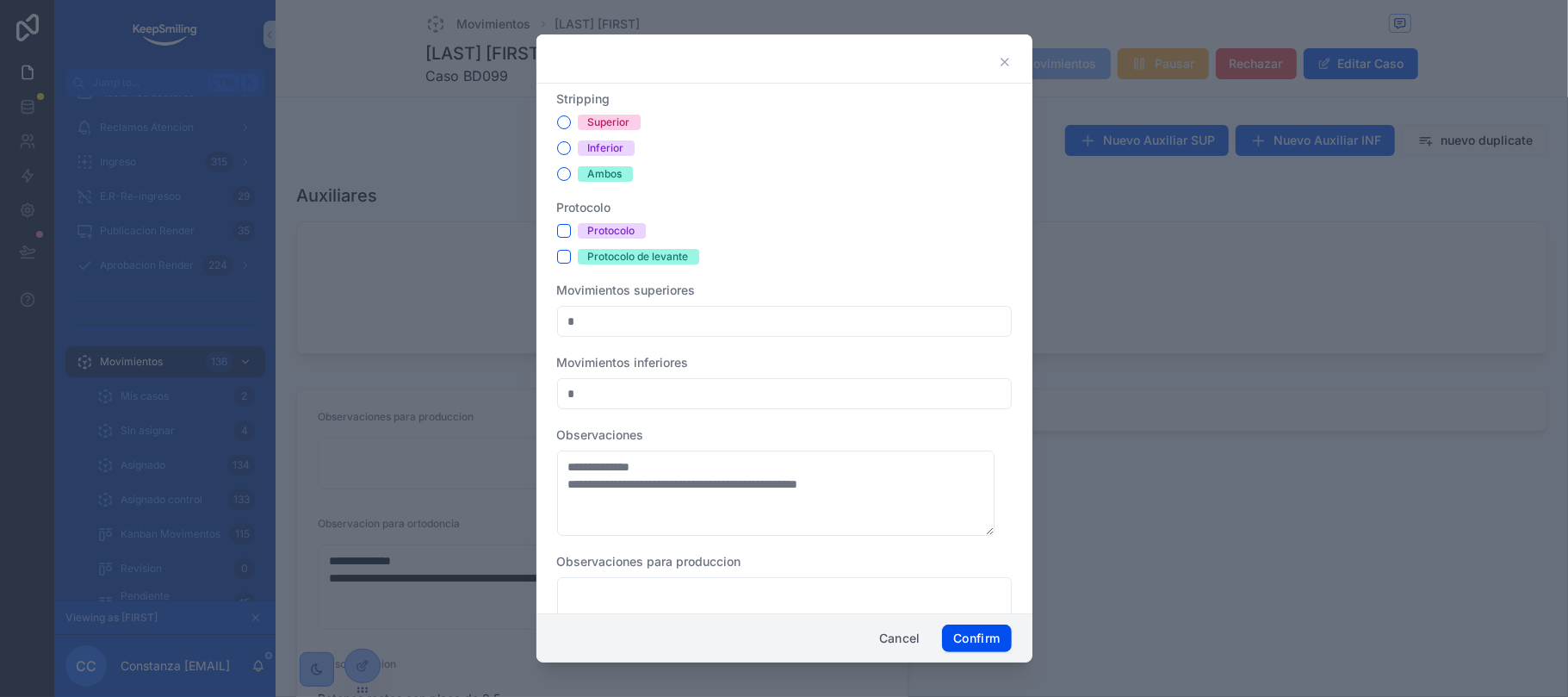 scroll, scrollTop: 47, scrollLeft: 0, axis: vertical 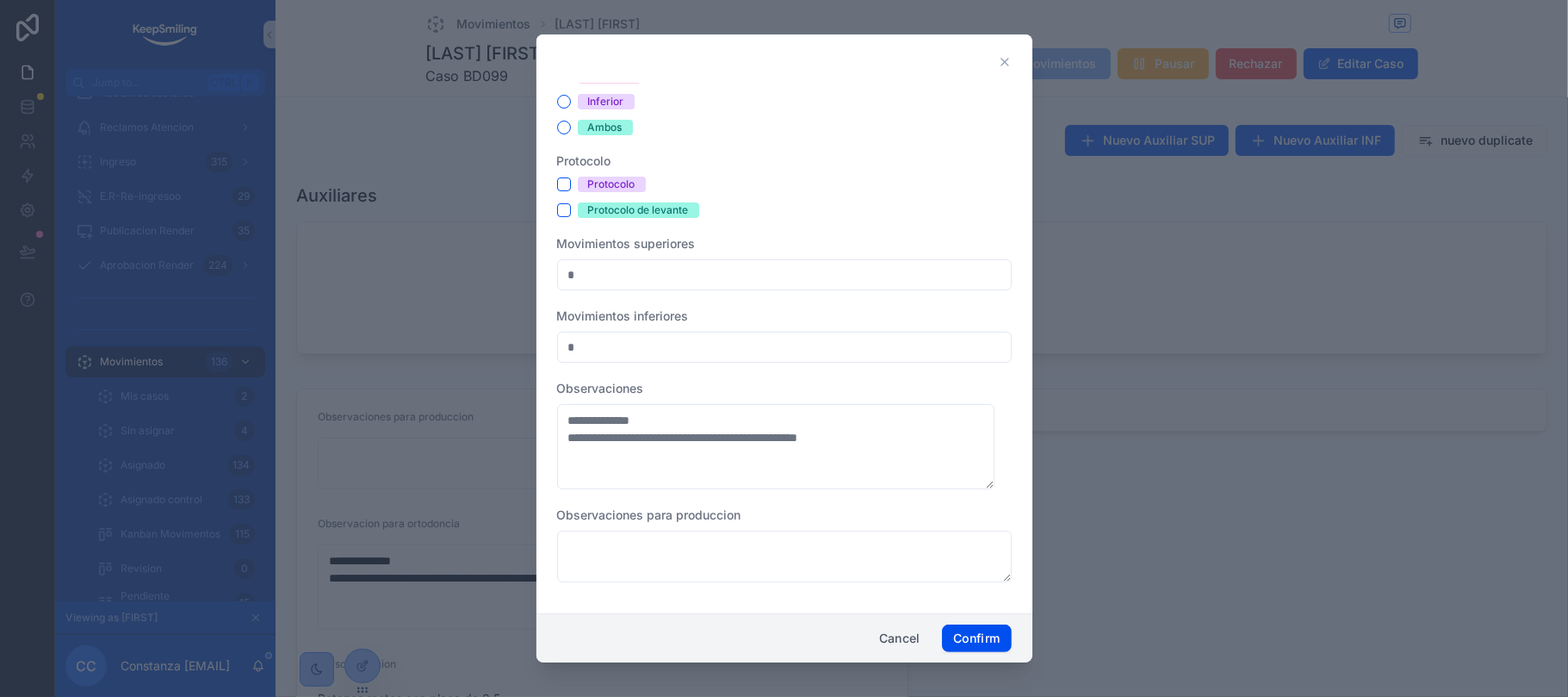 click on "*" at bounding box center [784, 347] 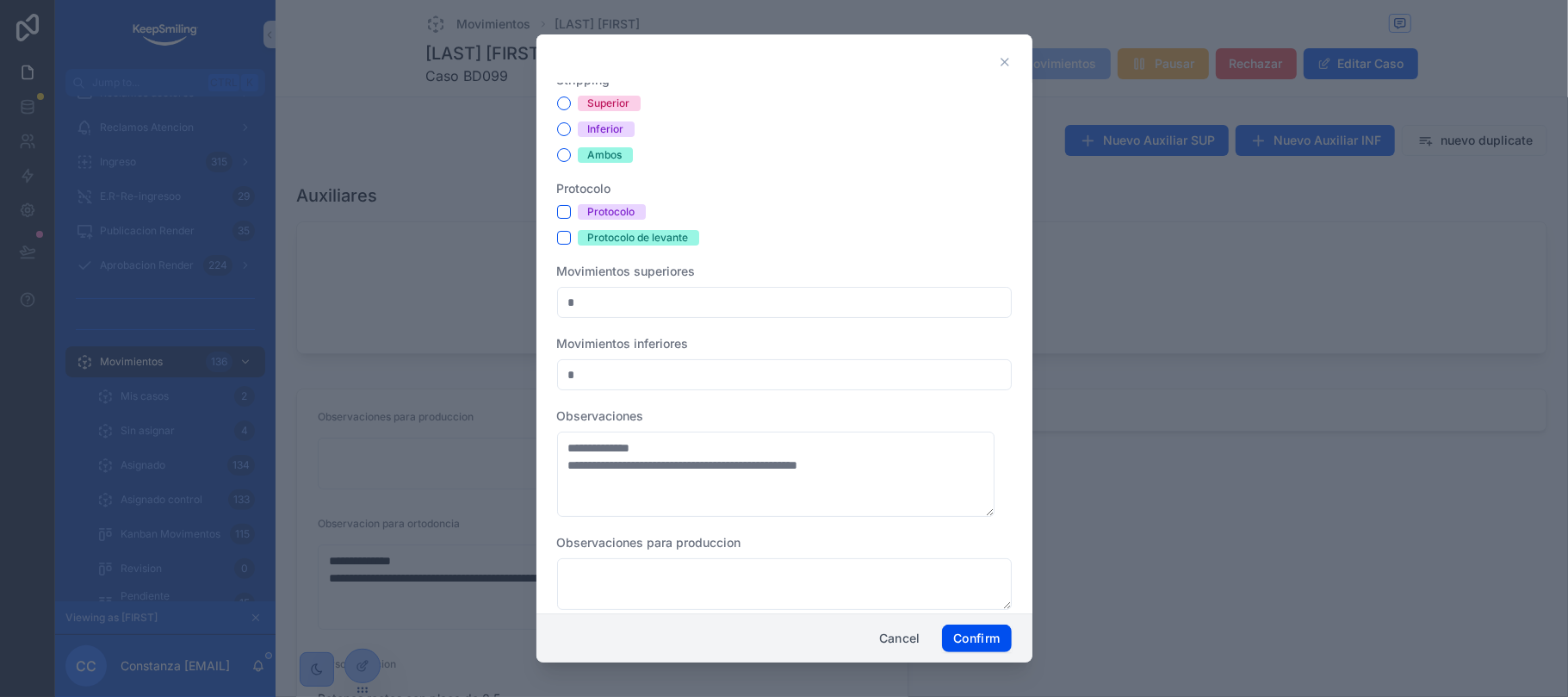 scroll, scrollTop: 0, scrollLeft: 0, axis: both 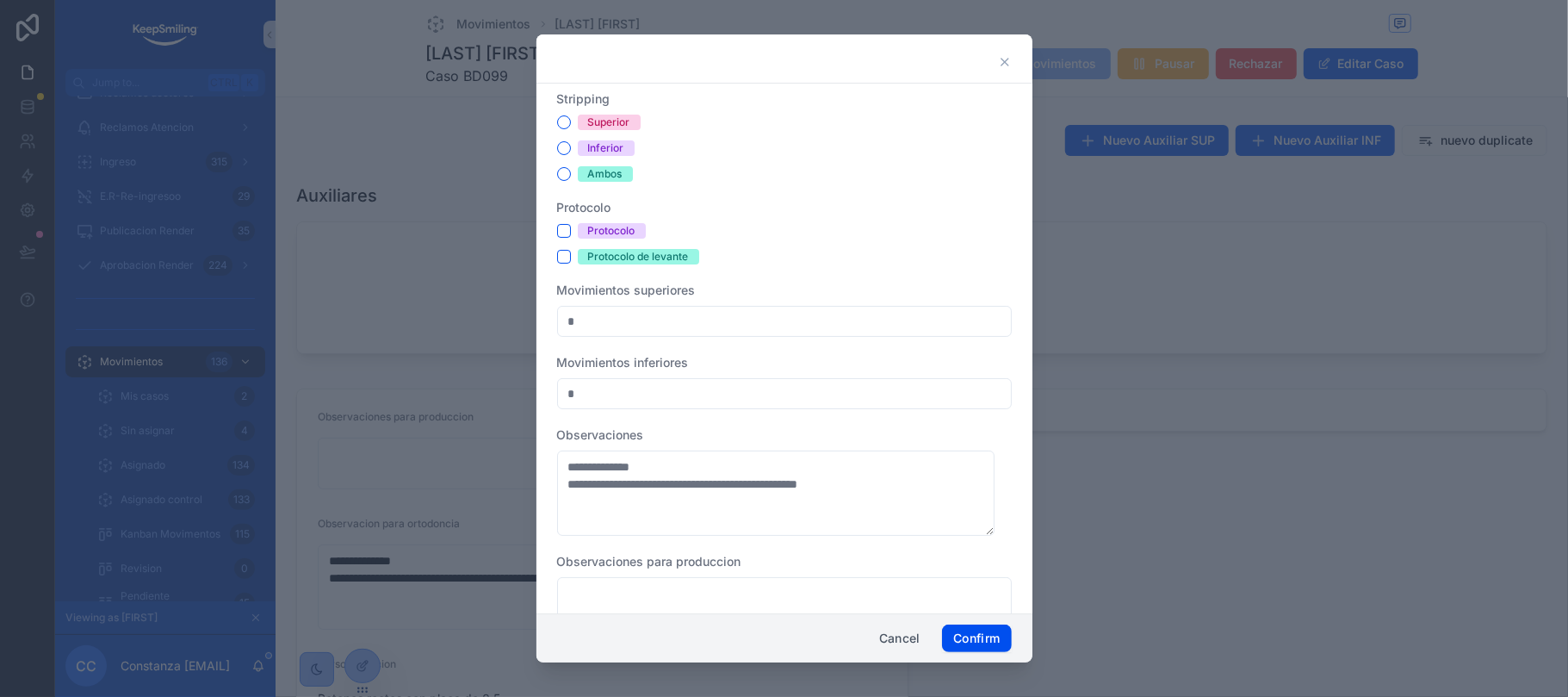 click on "Superior Inferior Ambos" at bounding box center [784, 148] 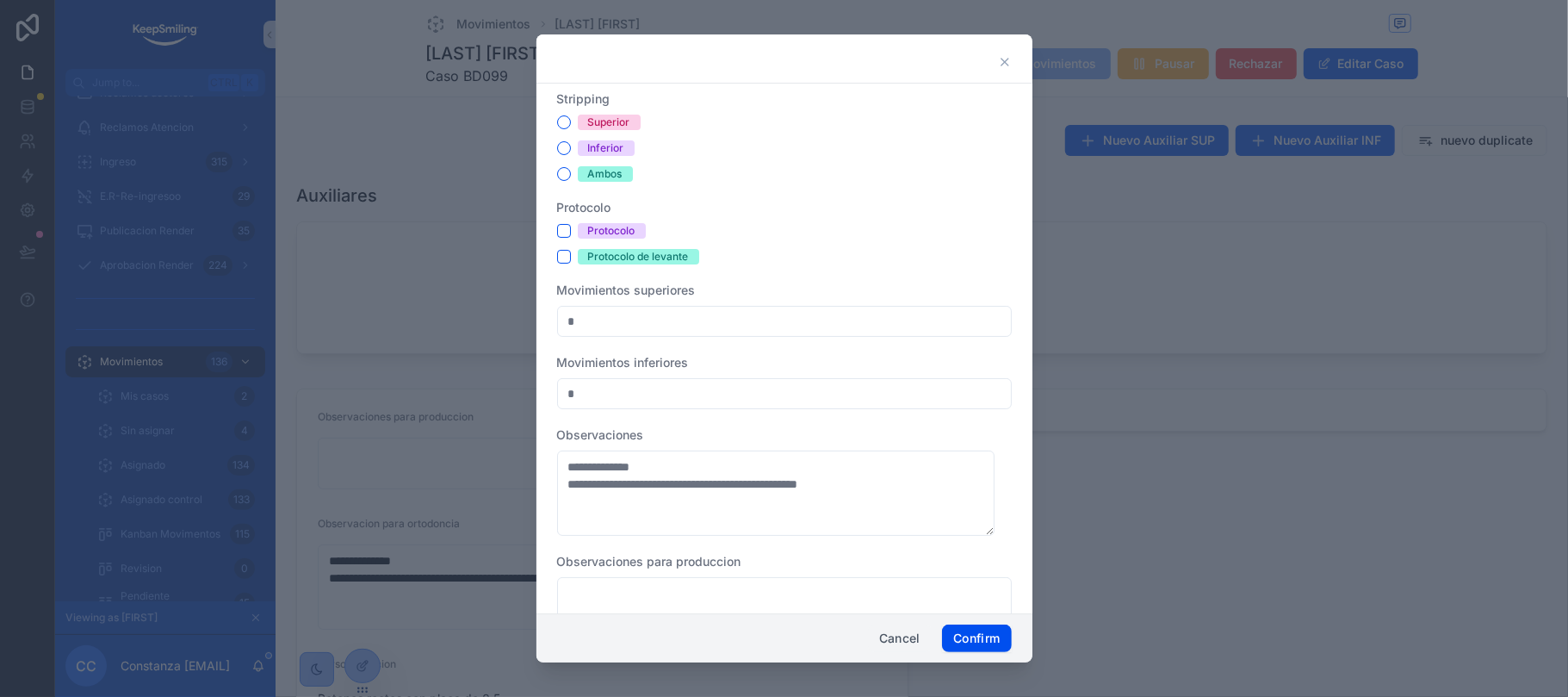 click on "Cancel" at bounding box center (900, 638) 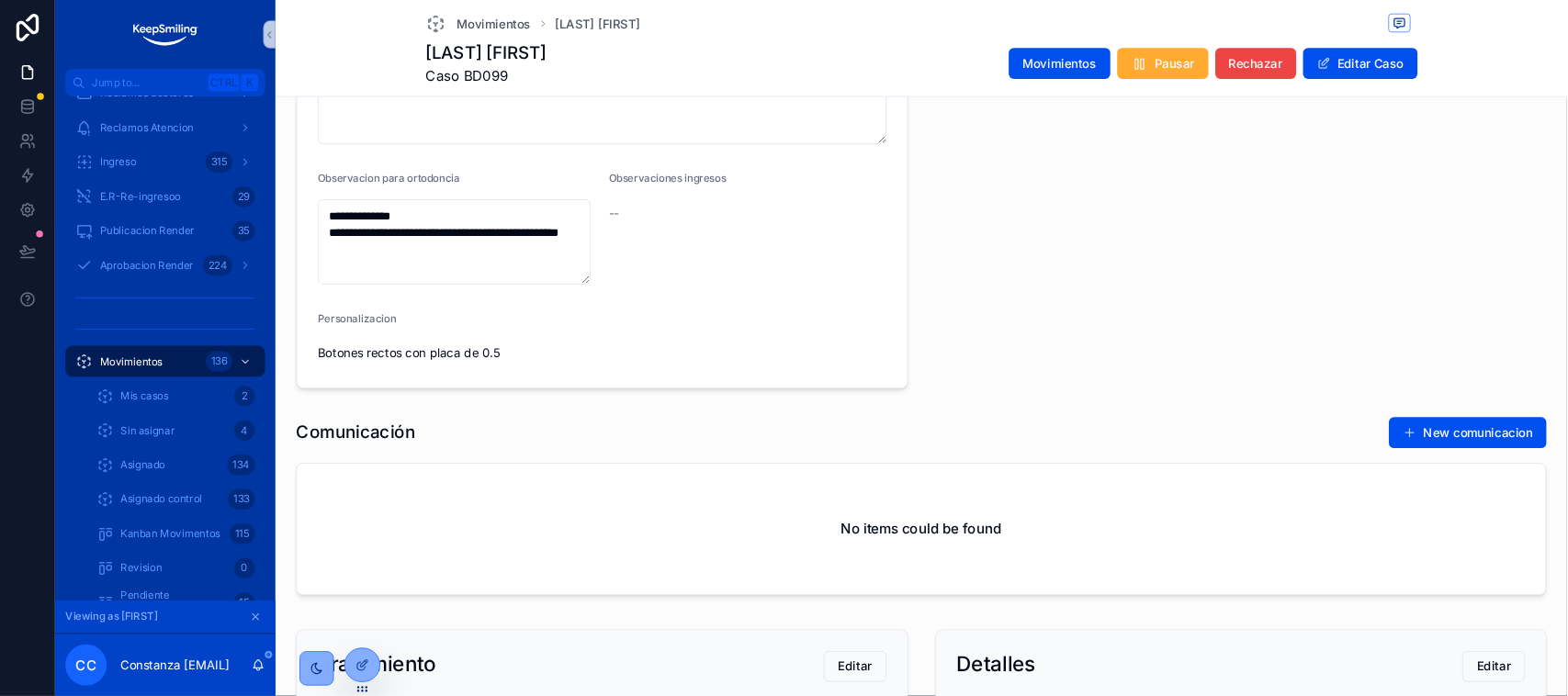 scroll, scrollTop: 368, scrollLeft: 0, axis: vertical 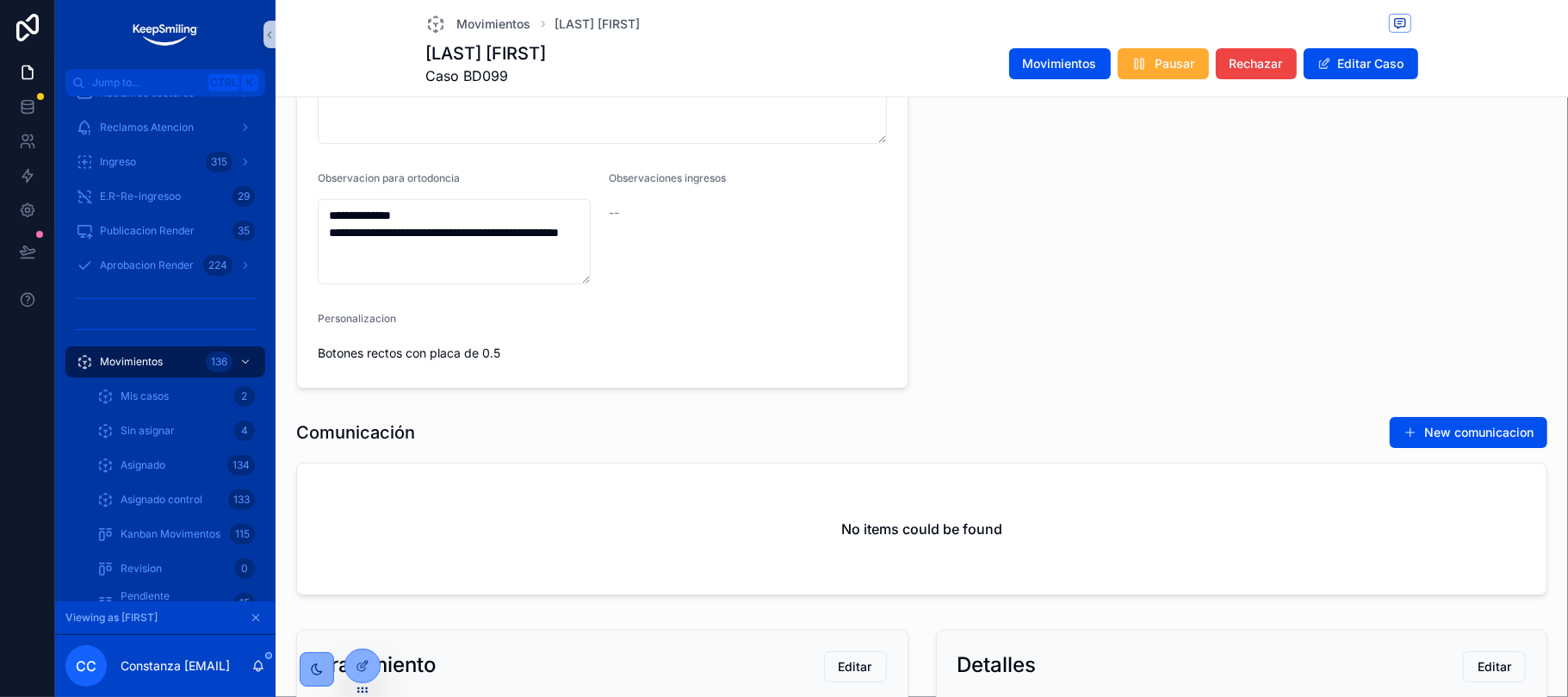 click at bounding box center (1242, 215) 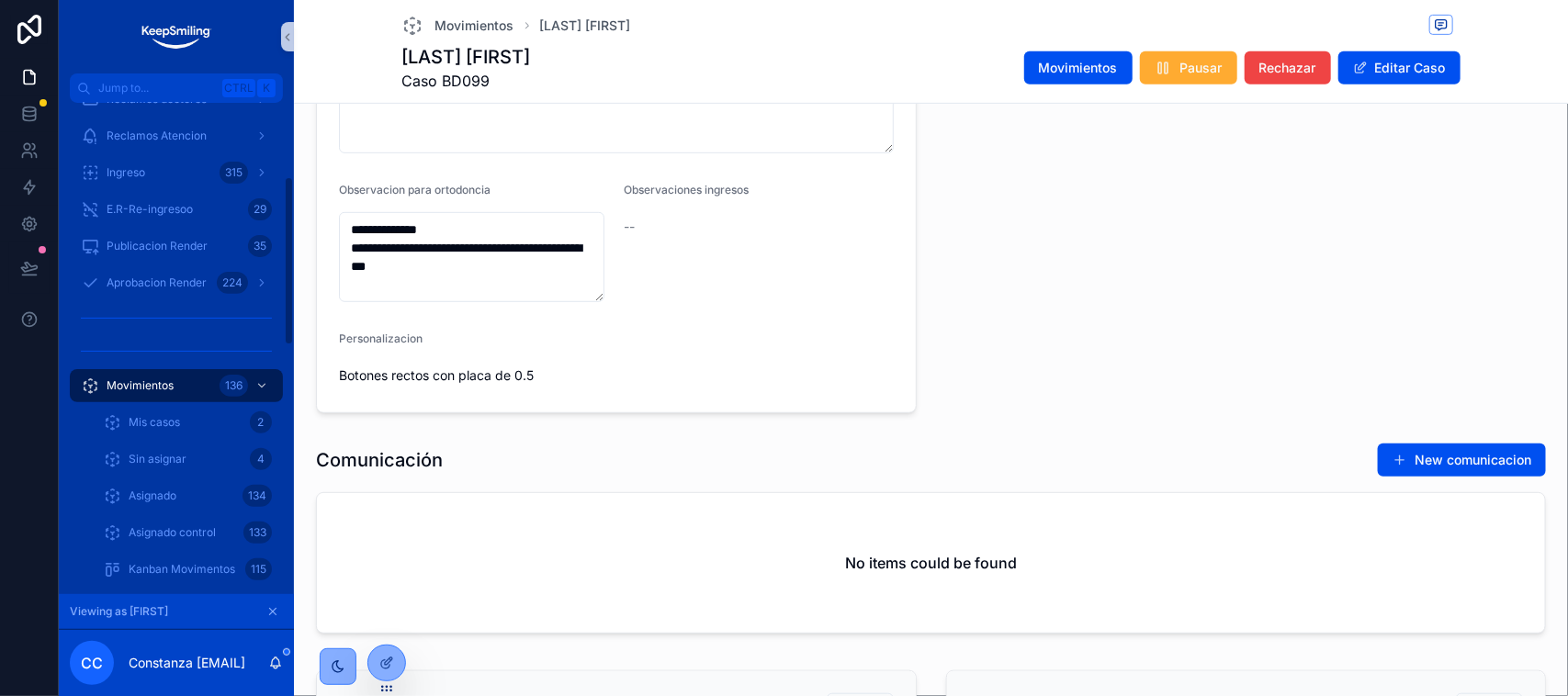scroll, scrollTop: 213, scrollLeft: 0, axis: vertical 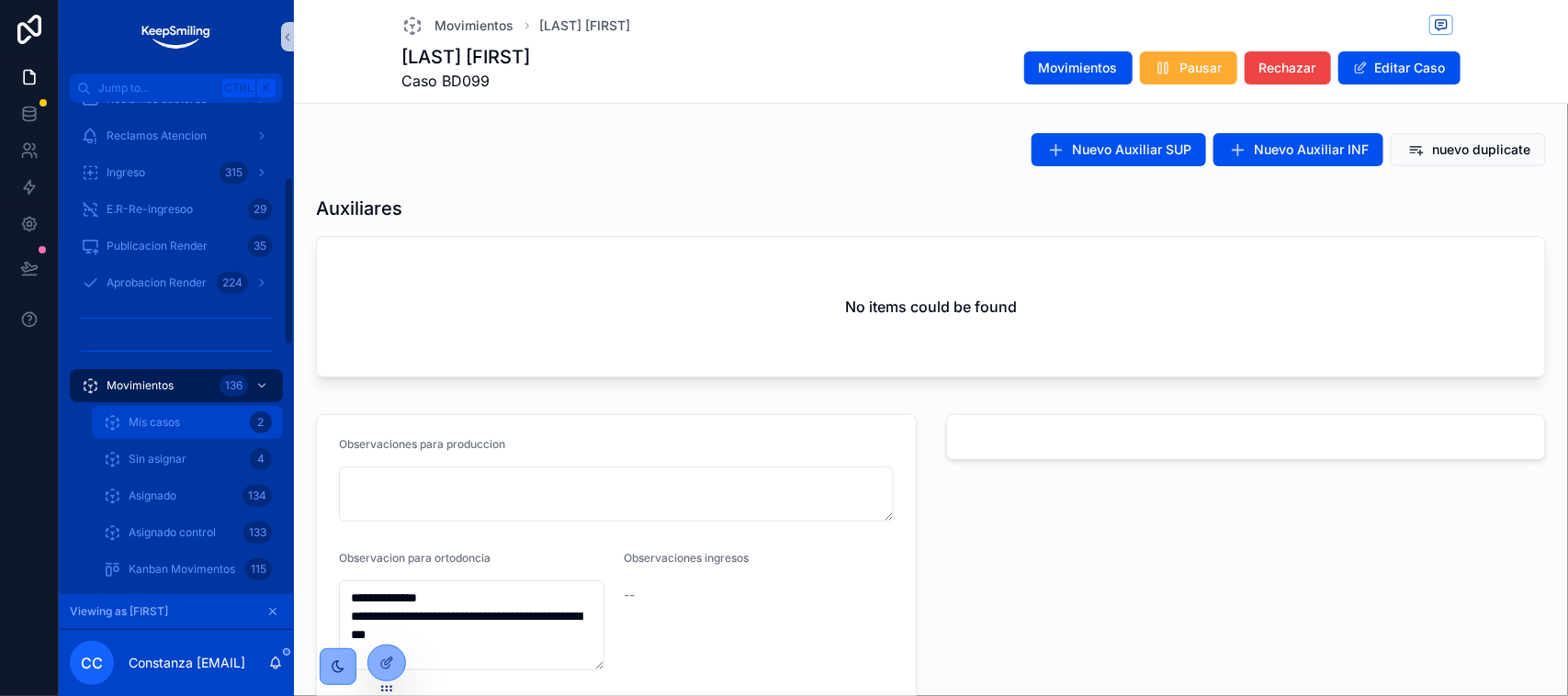 click on "Mis casos 2" at bounding box center (187, 422) 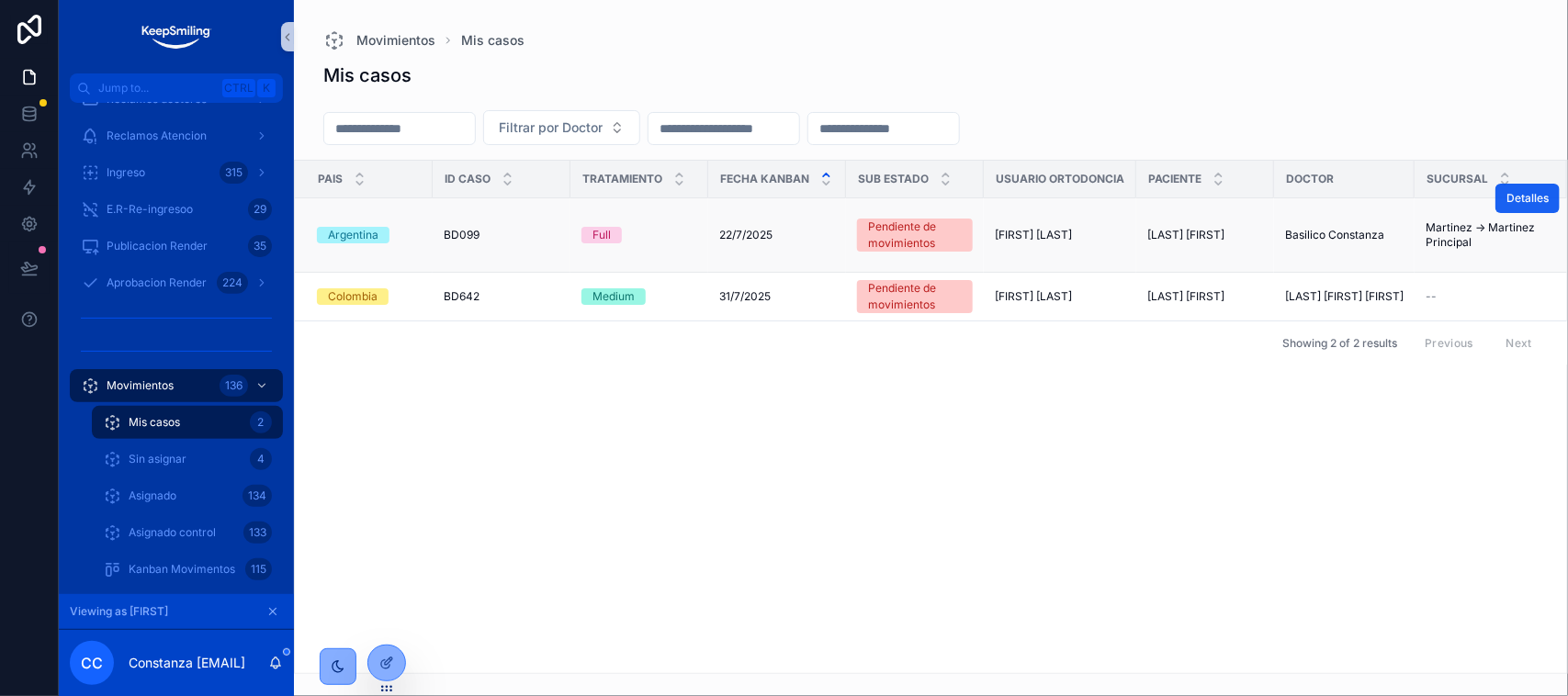 click on "Detalles" at bounding box center [1528, 198] 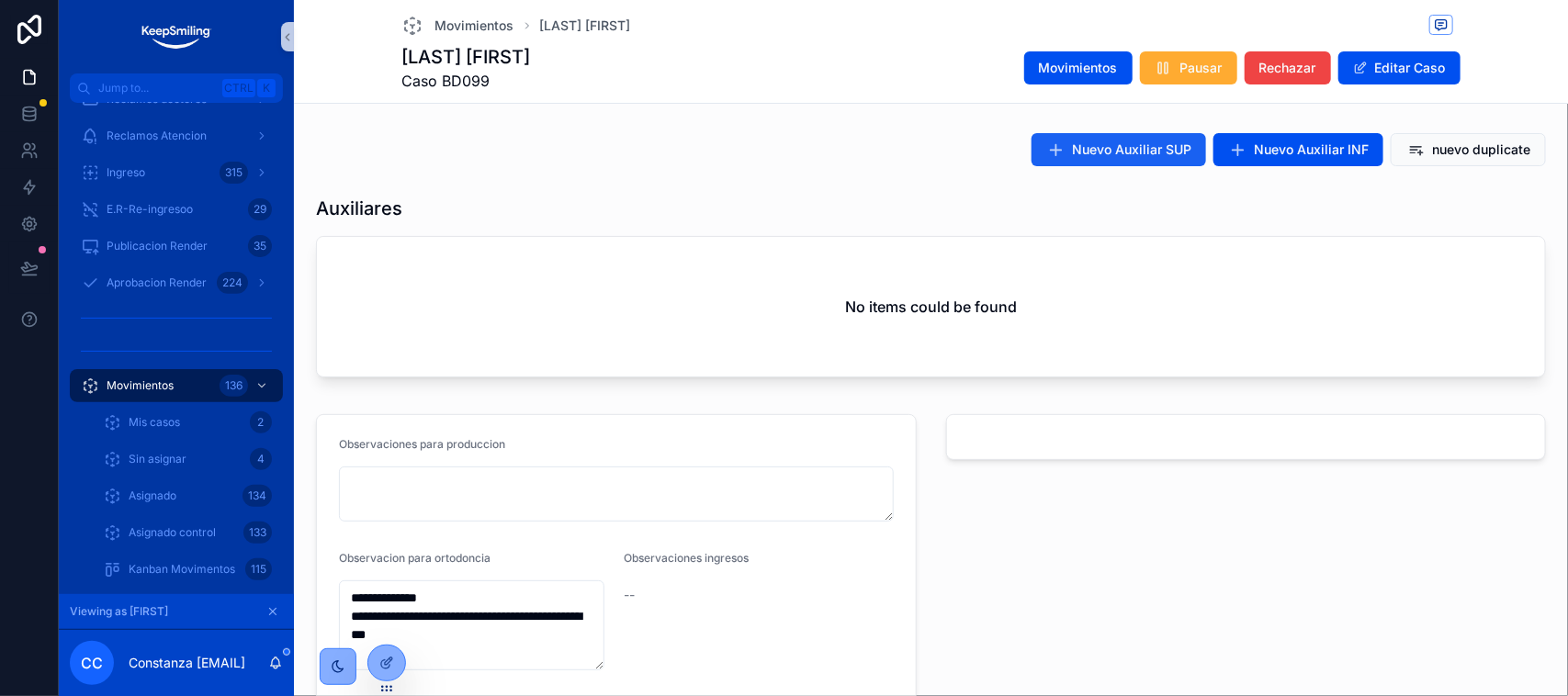 click on "Nuevo Auxiliar SUP" at bounding box center (1119, 150) 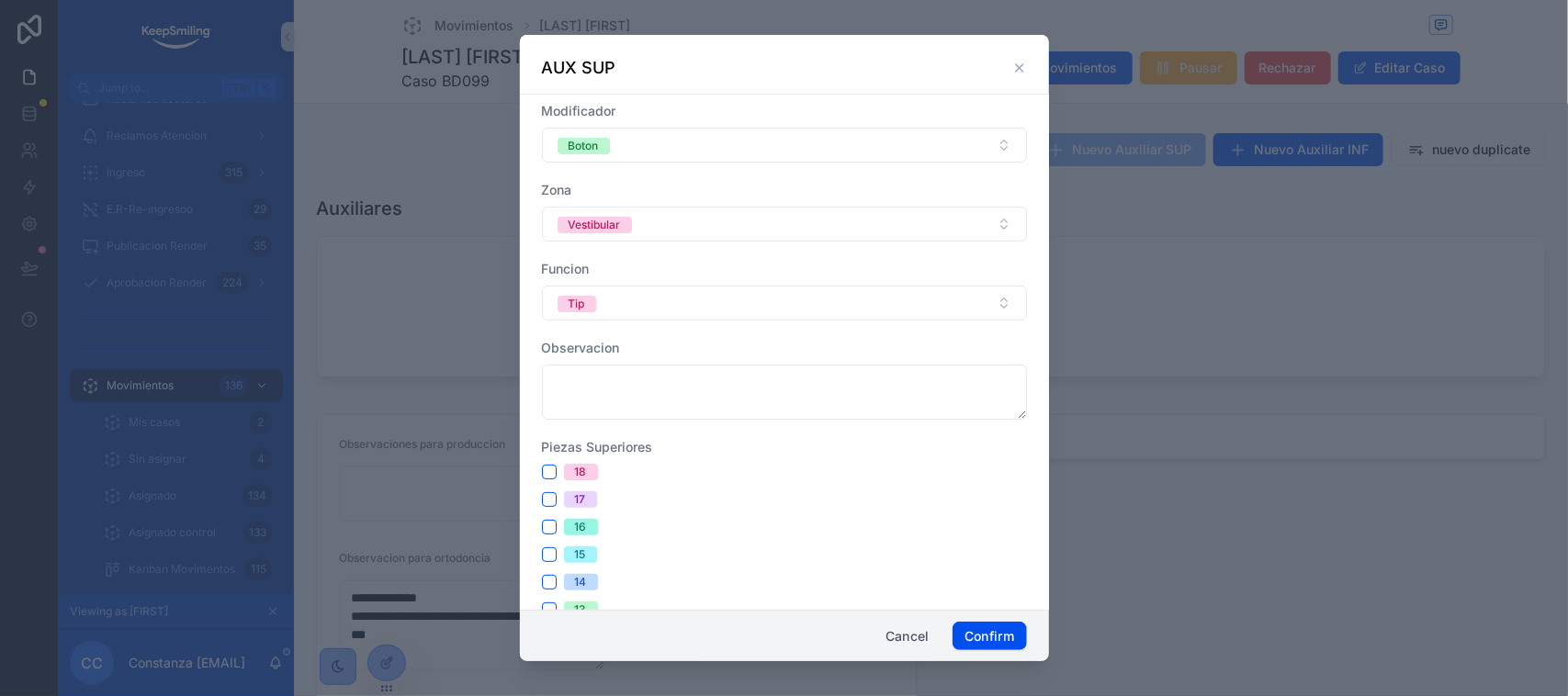 click at bounding box center [784, 348] 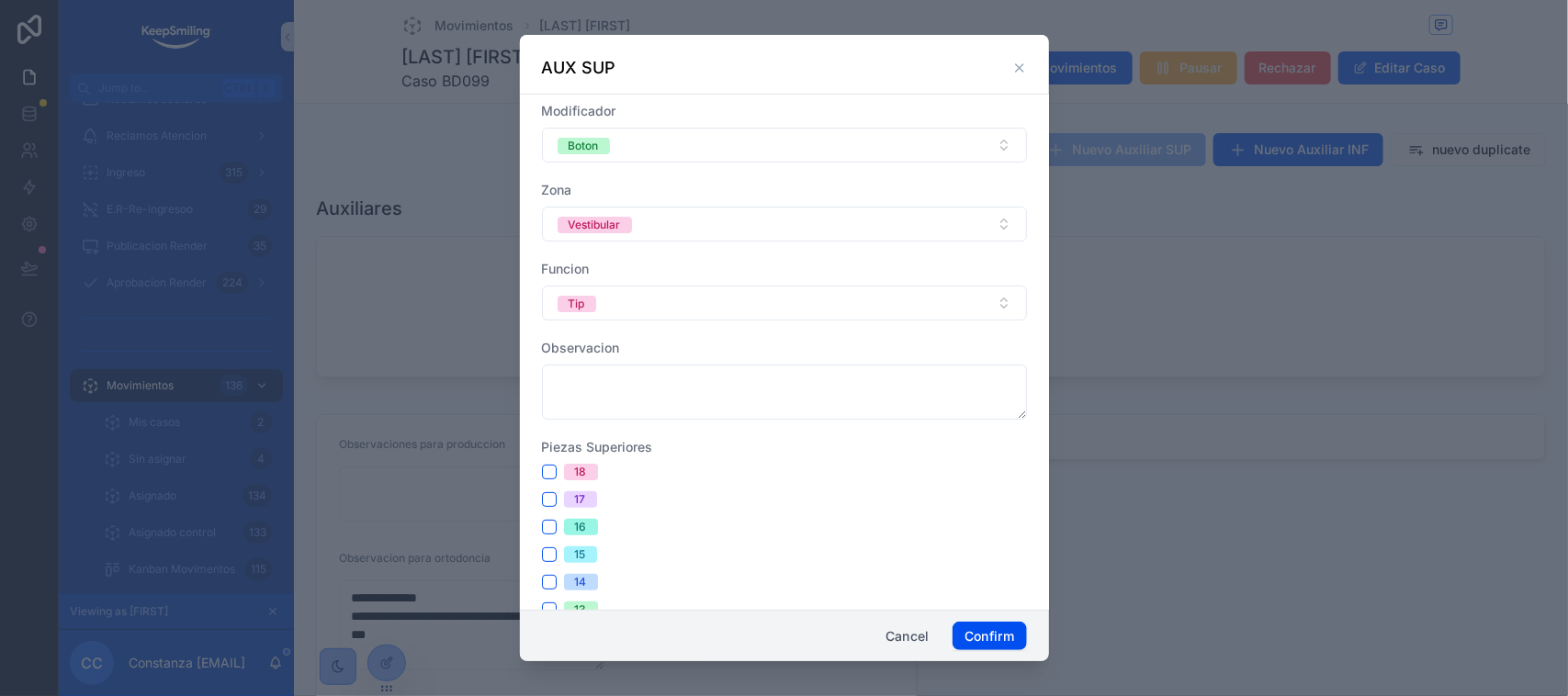 click on "Cancel" at bounding box center [908, 636] 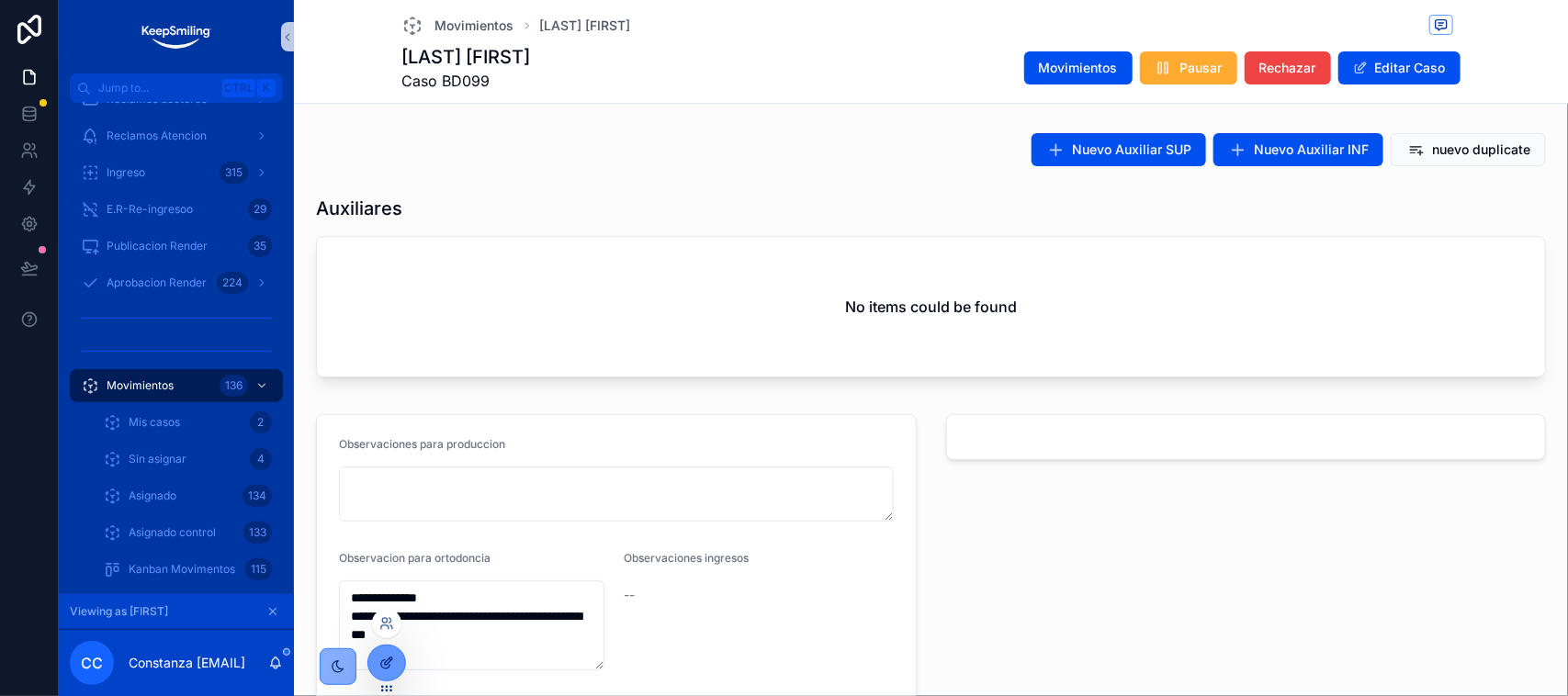 click at bounding box center [387, 663] 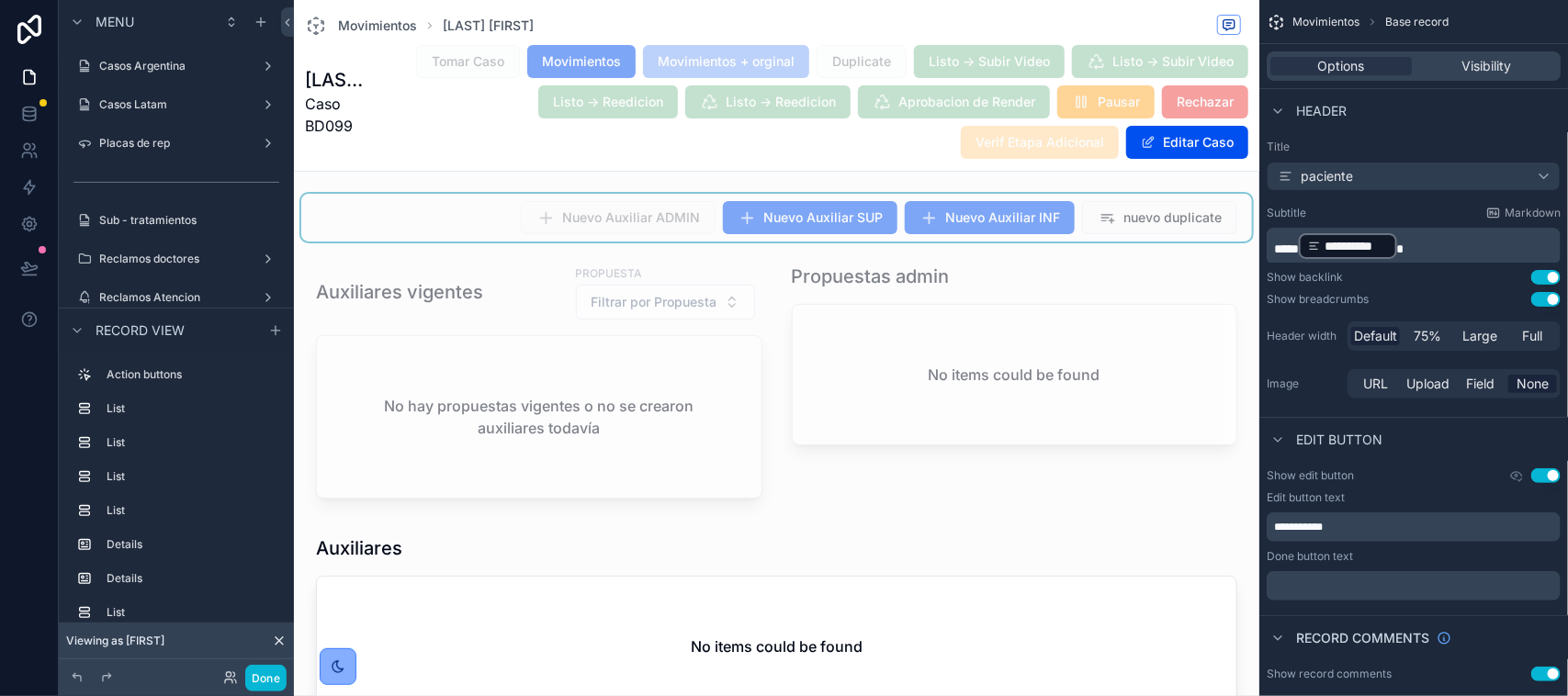 click at bounding box center [776, 218] 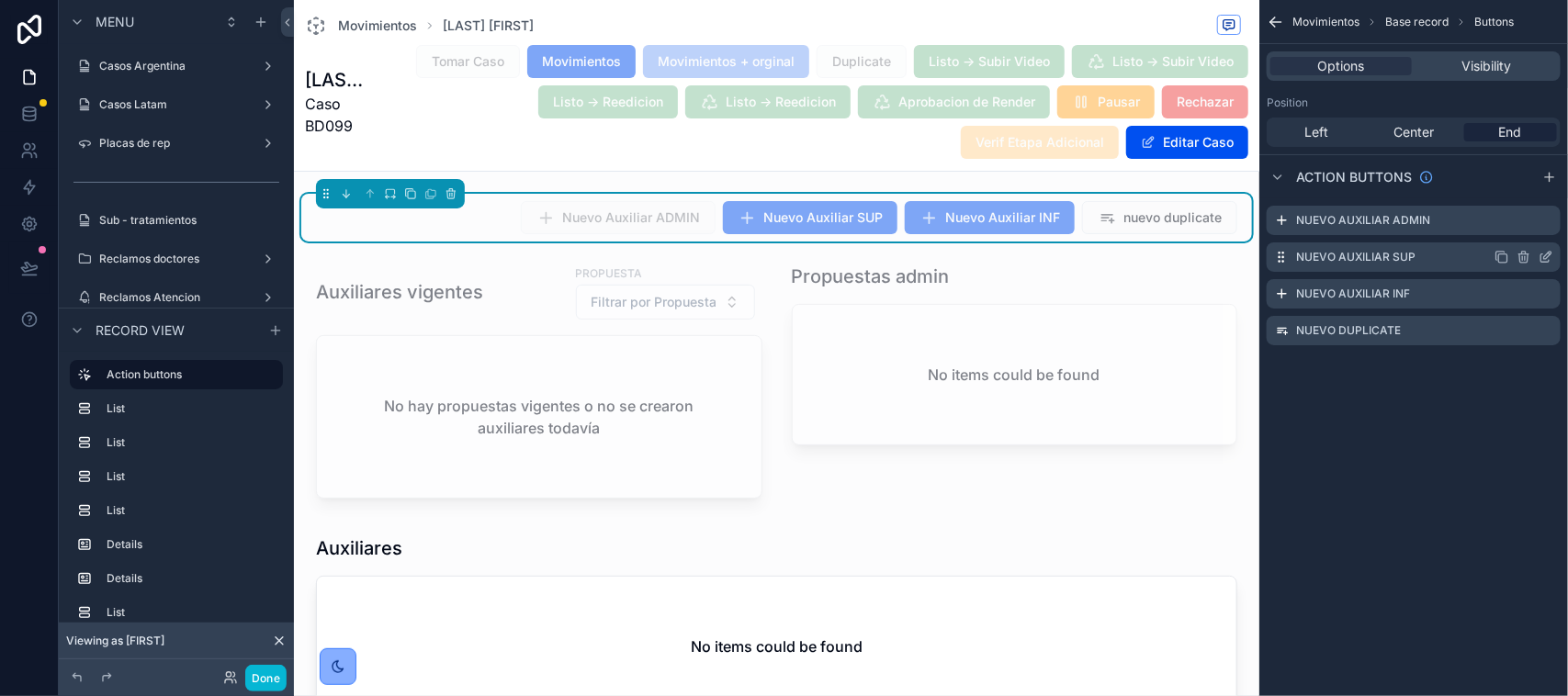 click 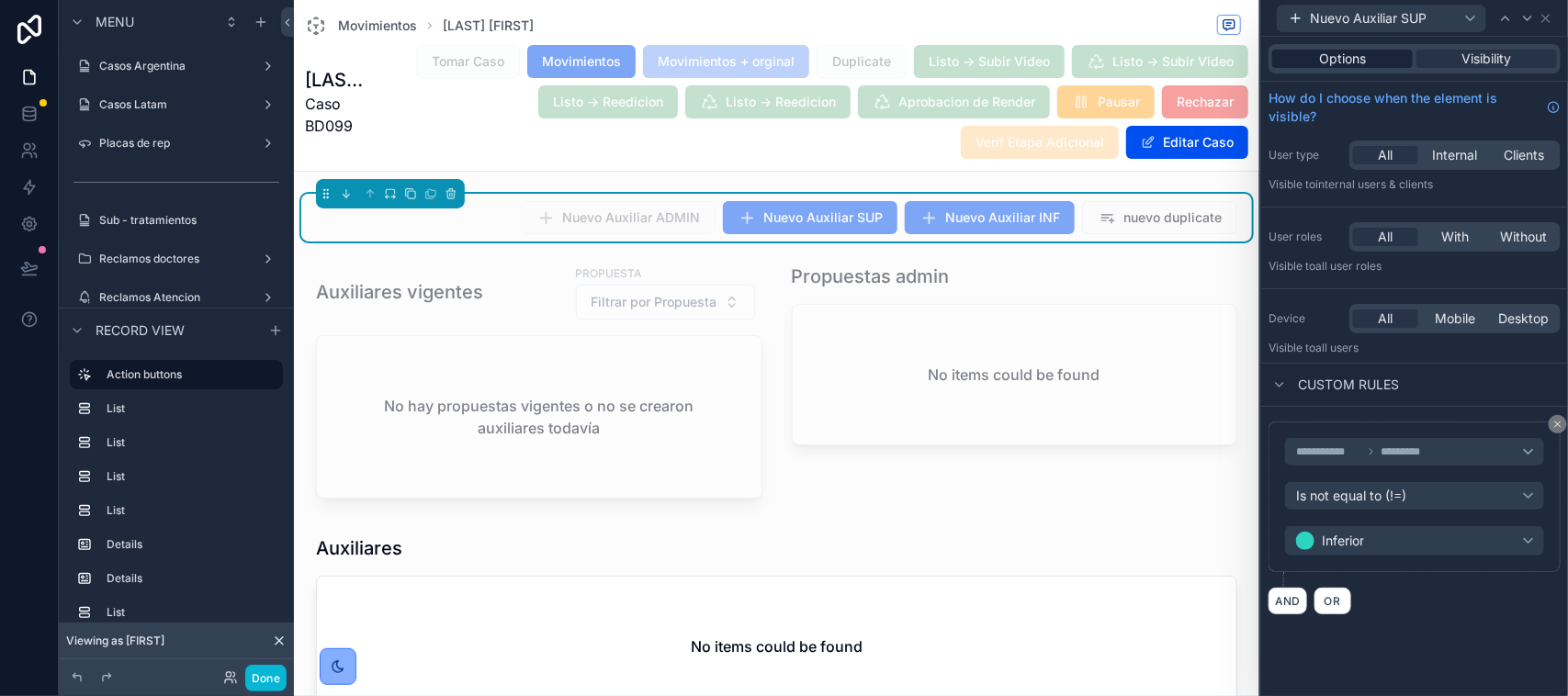 click on "Options" at bounding box center (1342, 59) 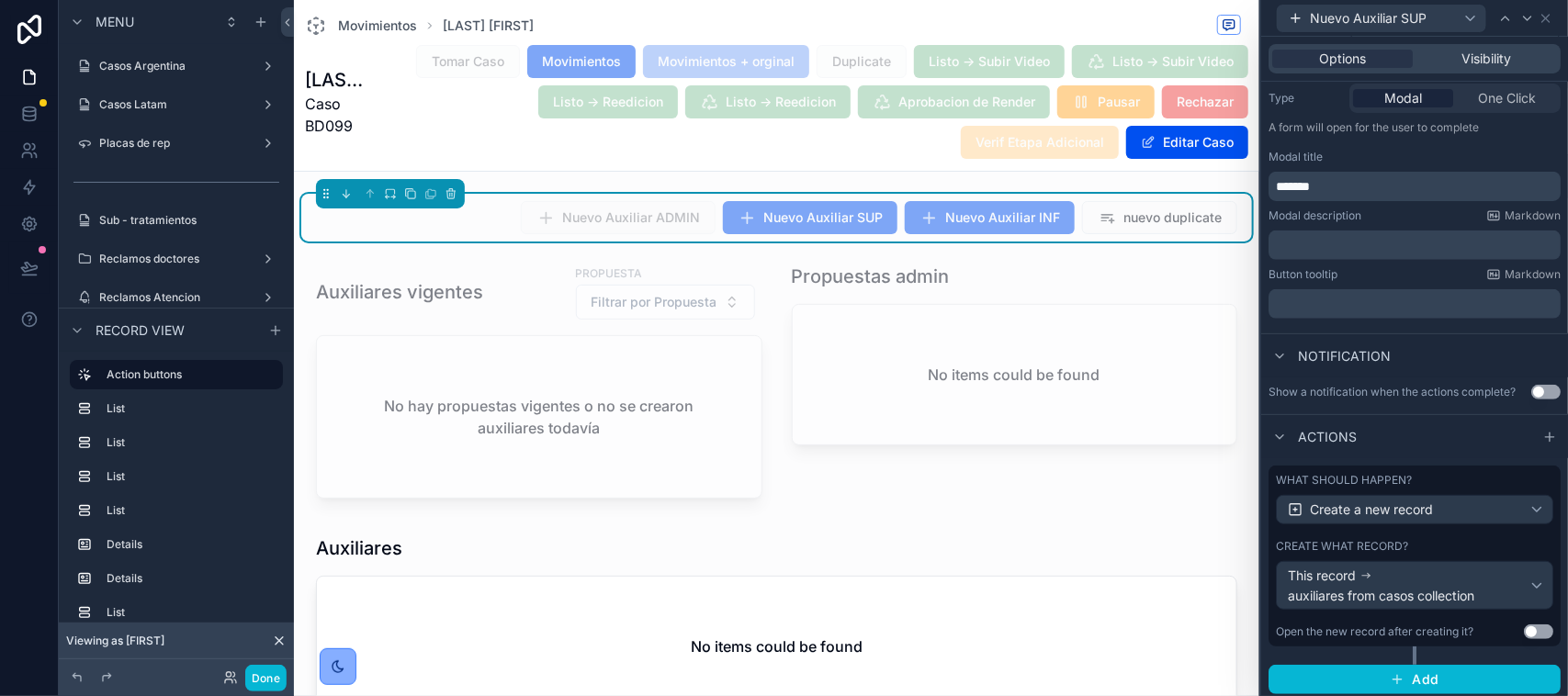 scroll, scrollTop: 245, scrollLeft: 0, axis: vertical 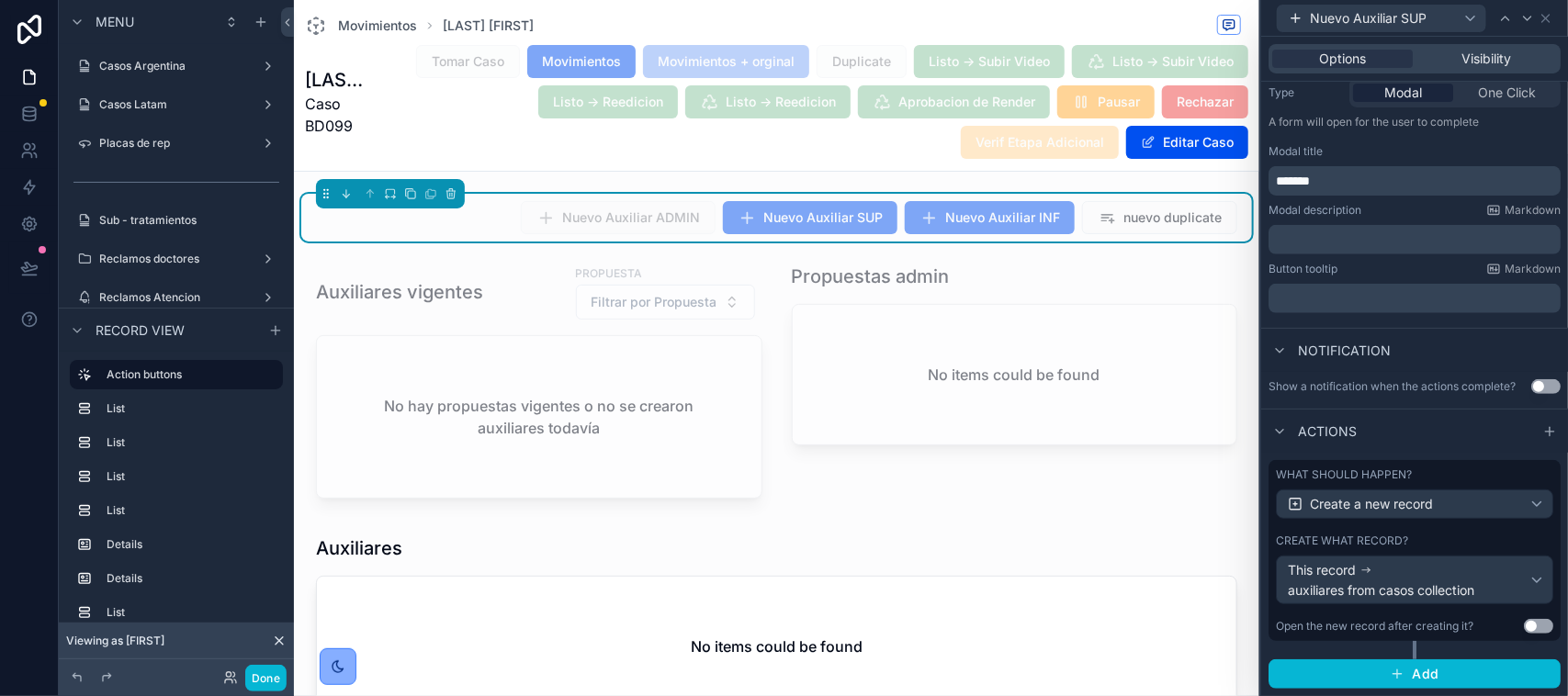 click on "What should happen?" at bounding box center (1415, 475) 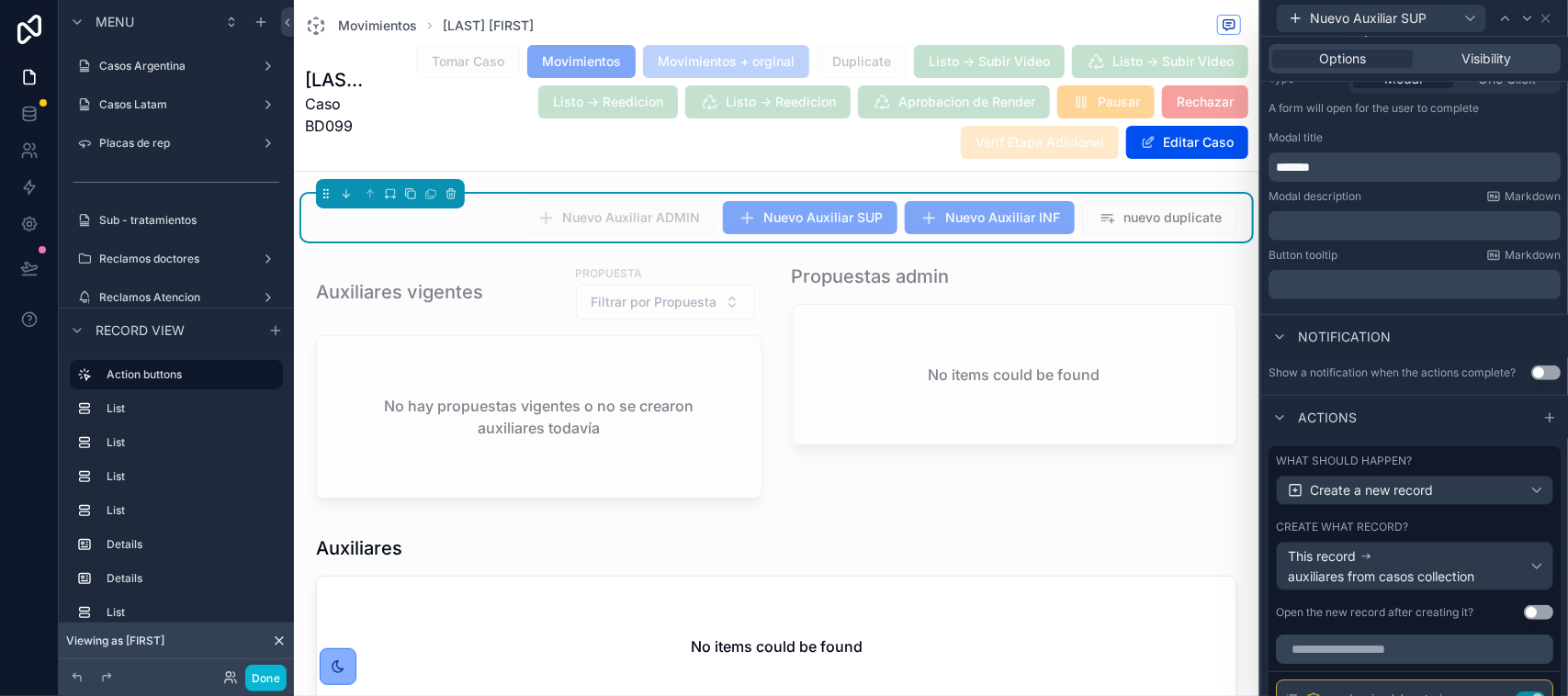 click on "What should happen? Create a new record Create what record? This record auxiliares from casos collection Open the new record after creating it? Use setting" at bounding box center (1415, 536) 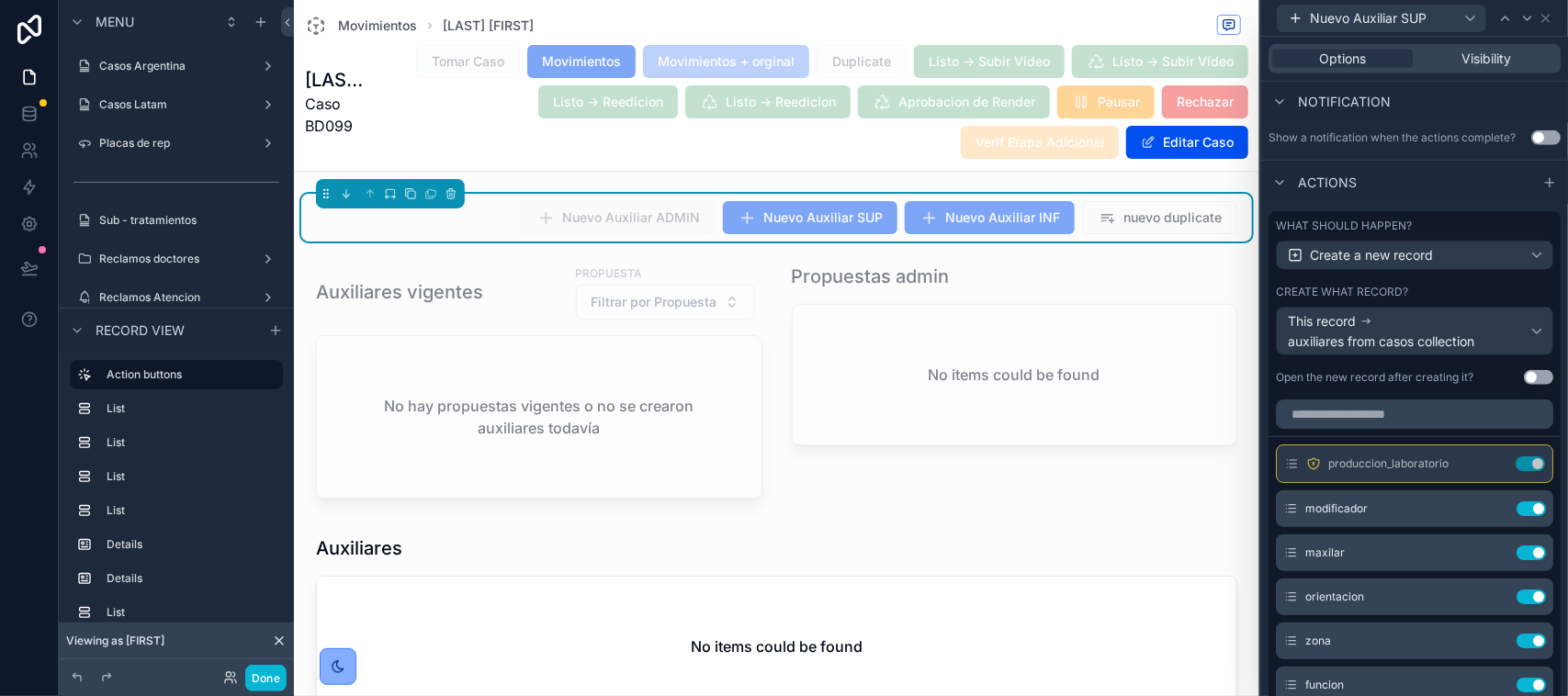 scroll, scrollTop: 488, scrollLeft: 0, axis: vertical 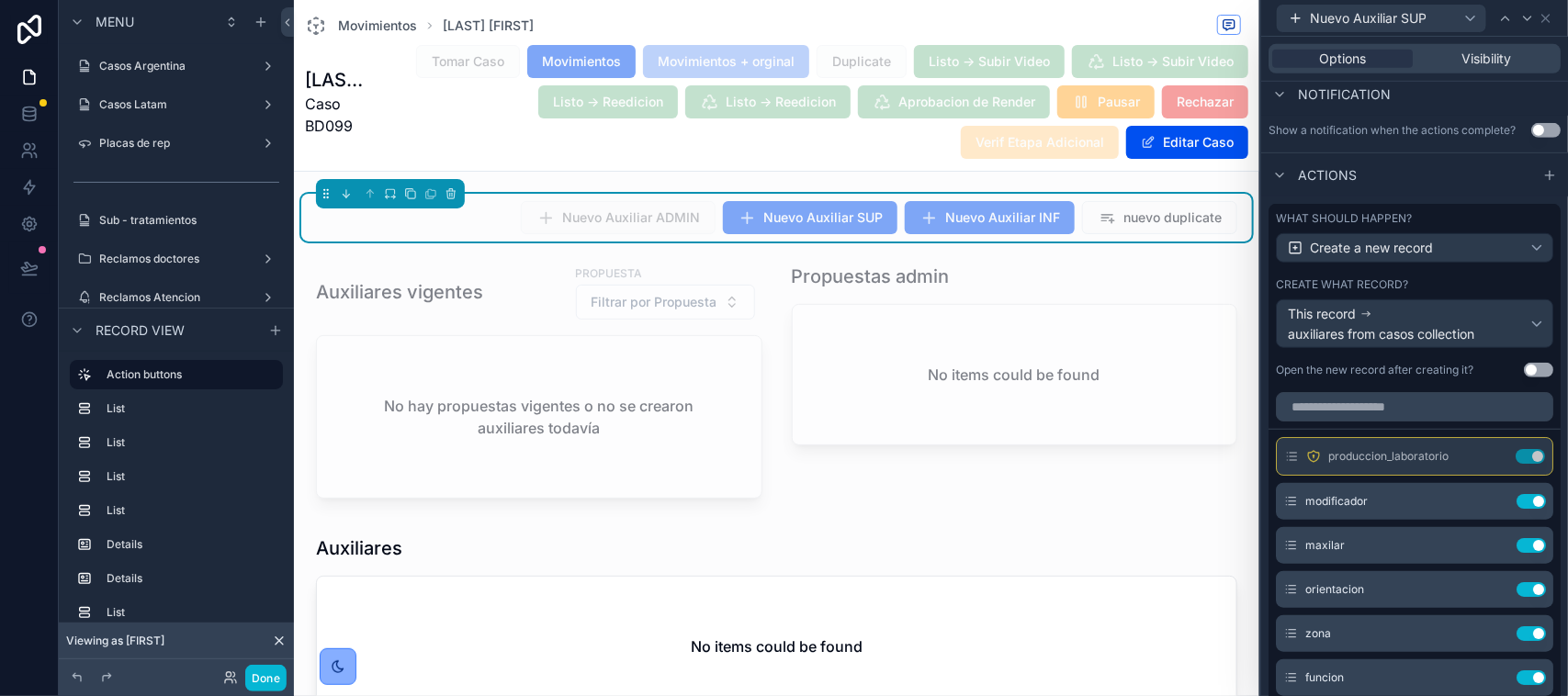 click on "produccion_laboratorio Use setting modificador Use setting maxilar Use setting orientacion Use setting zona Use setting funcion Use setting posicion Use setting cantidad_por_pieza Use setting observacion Use setting pieza_superior Use setting suma_sup Use setting Section Title Notice Image Video iframe Text Divider" at bounding box center [1415, 748] 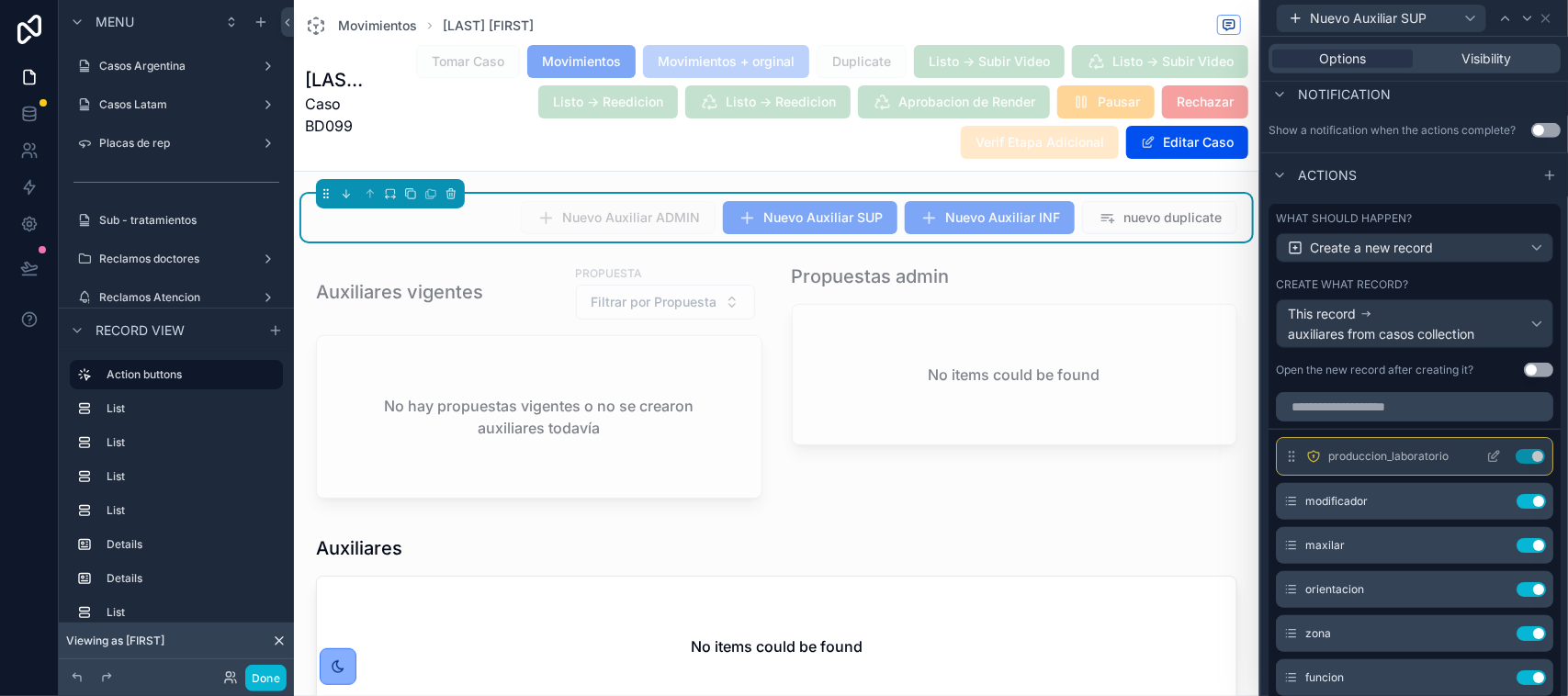 click 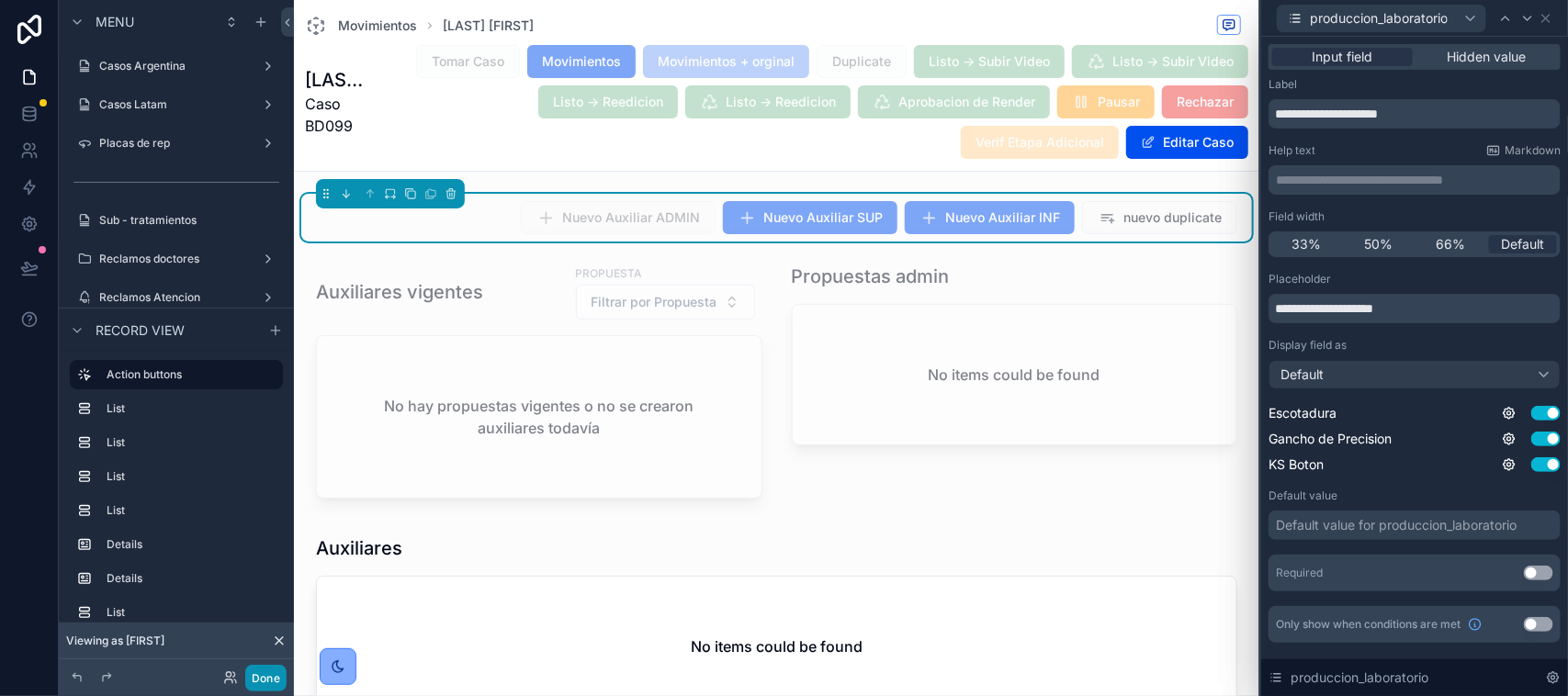 click on "Done" at bounding box center (265, 678) 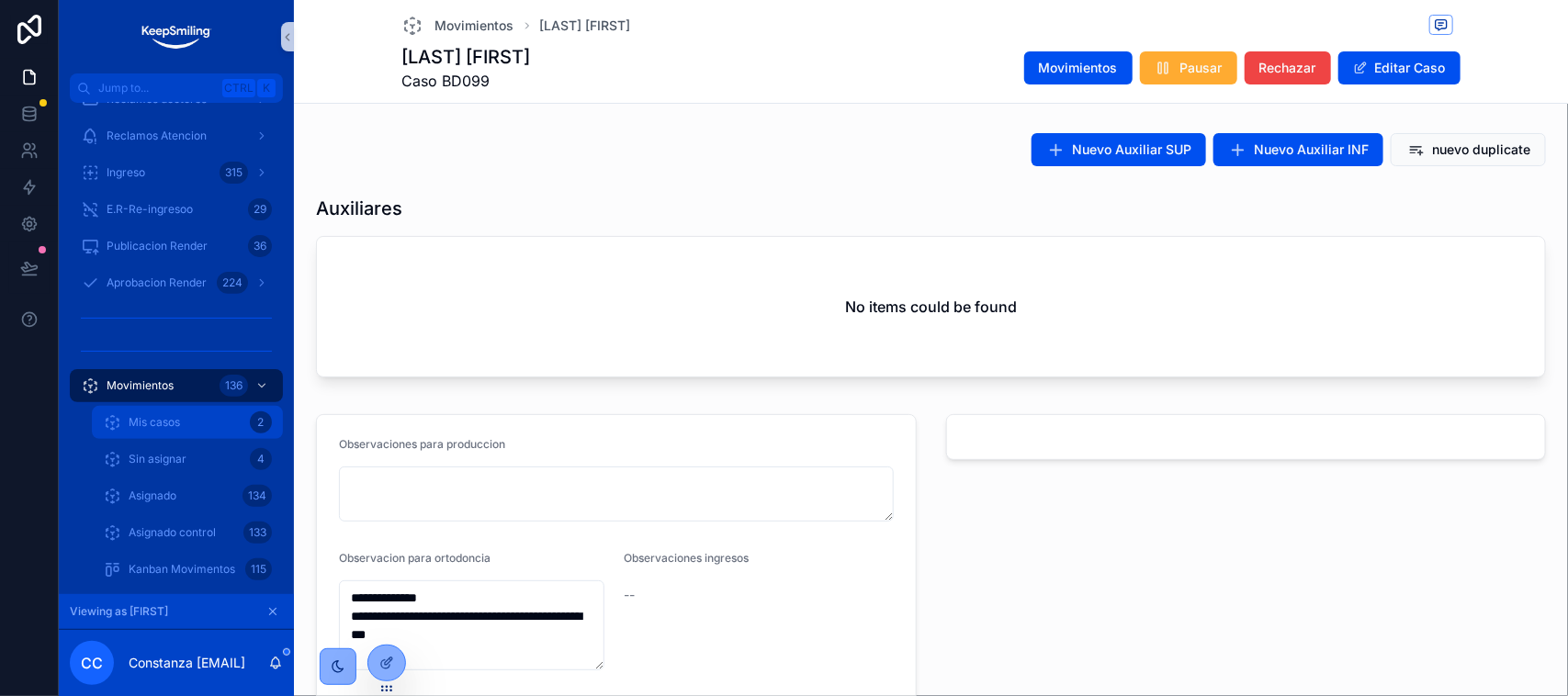 click on "Mis casos 2" at bounding box center [187, 422] 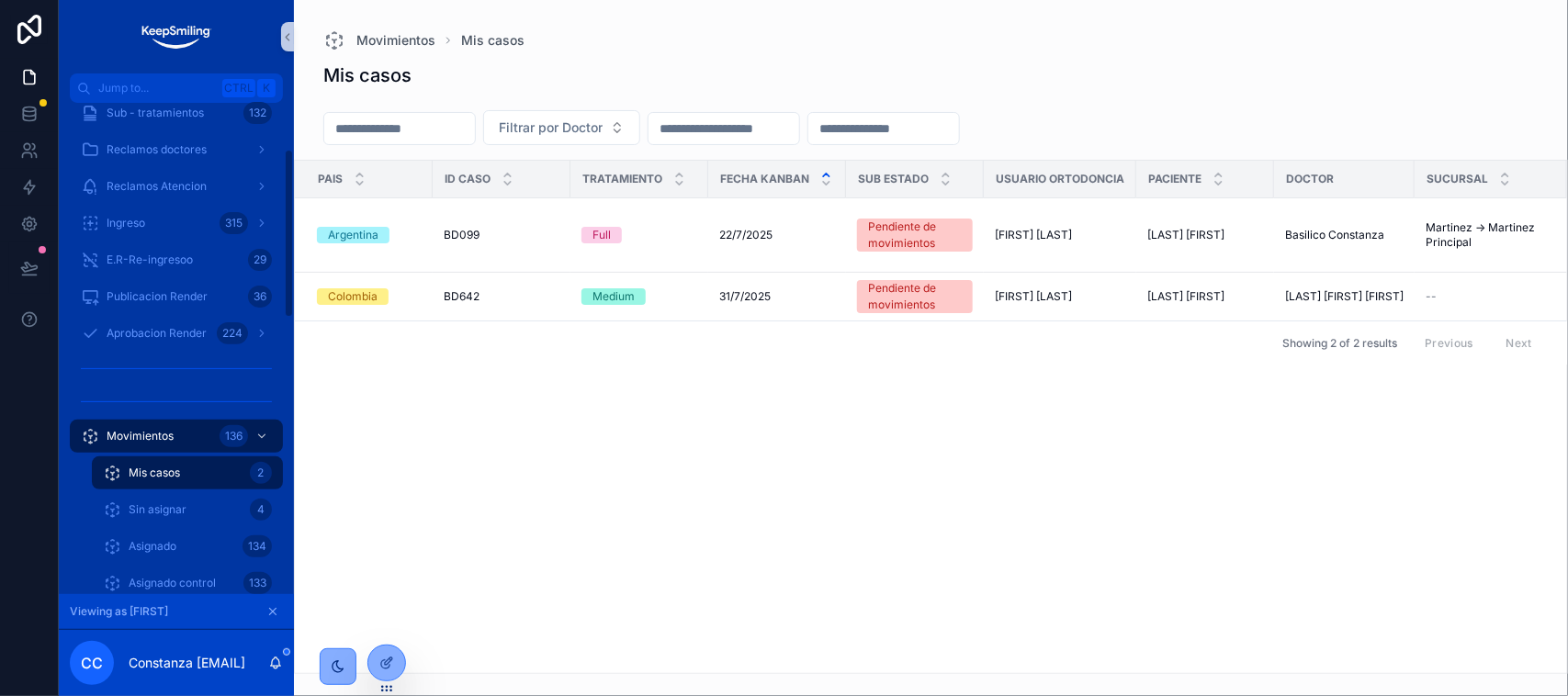 scroll, scrollTop: 125, scrollLeft: 0, axis: vertical 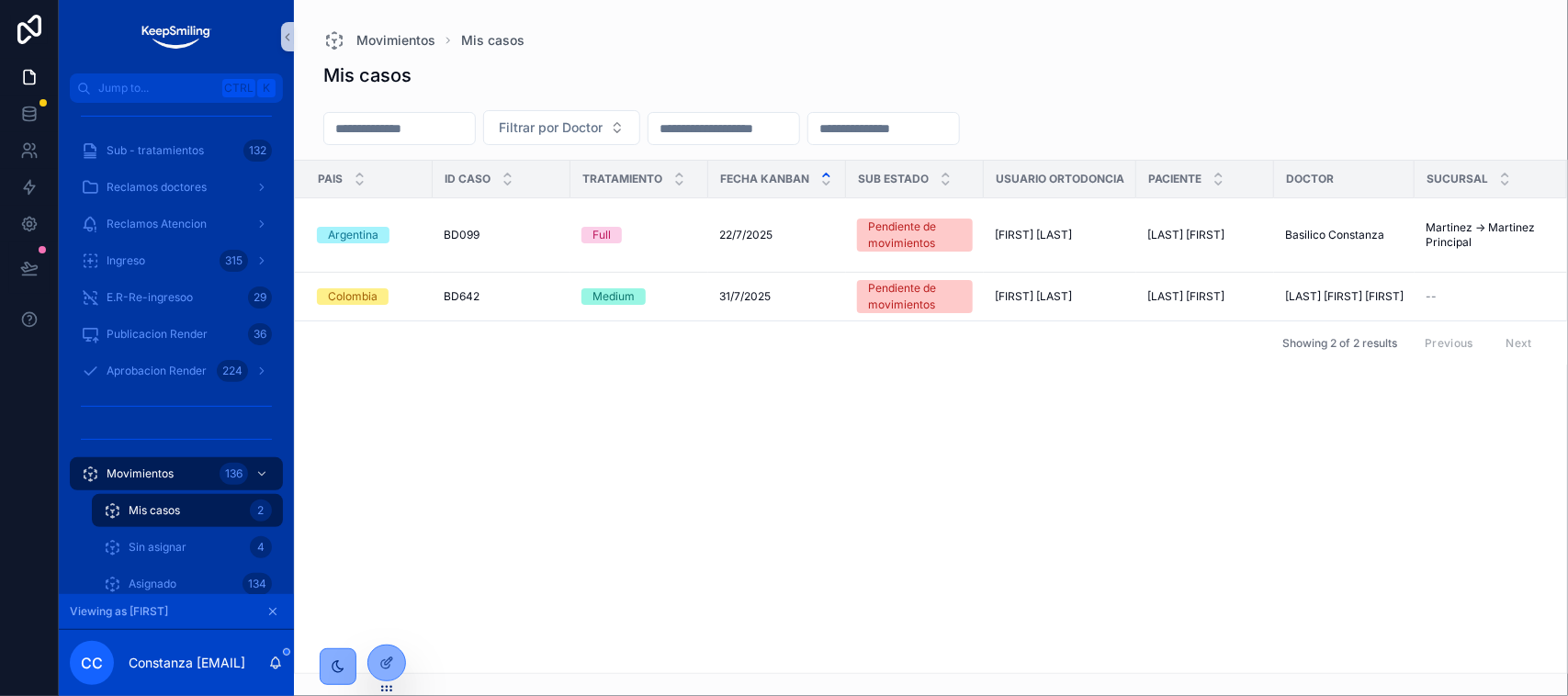 drag, startPoint x: 852, startPoint y: 413, endPoint x: 1173, endPoint y: 107, distance: 443.48281 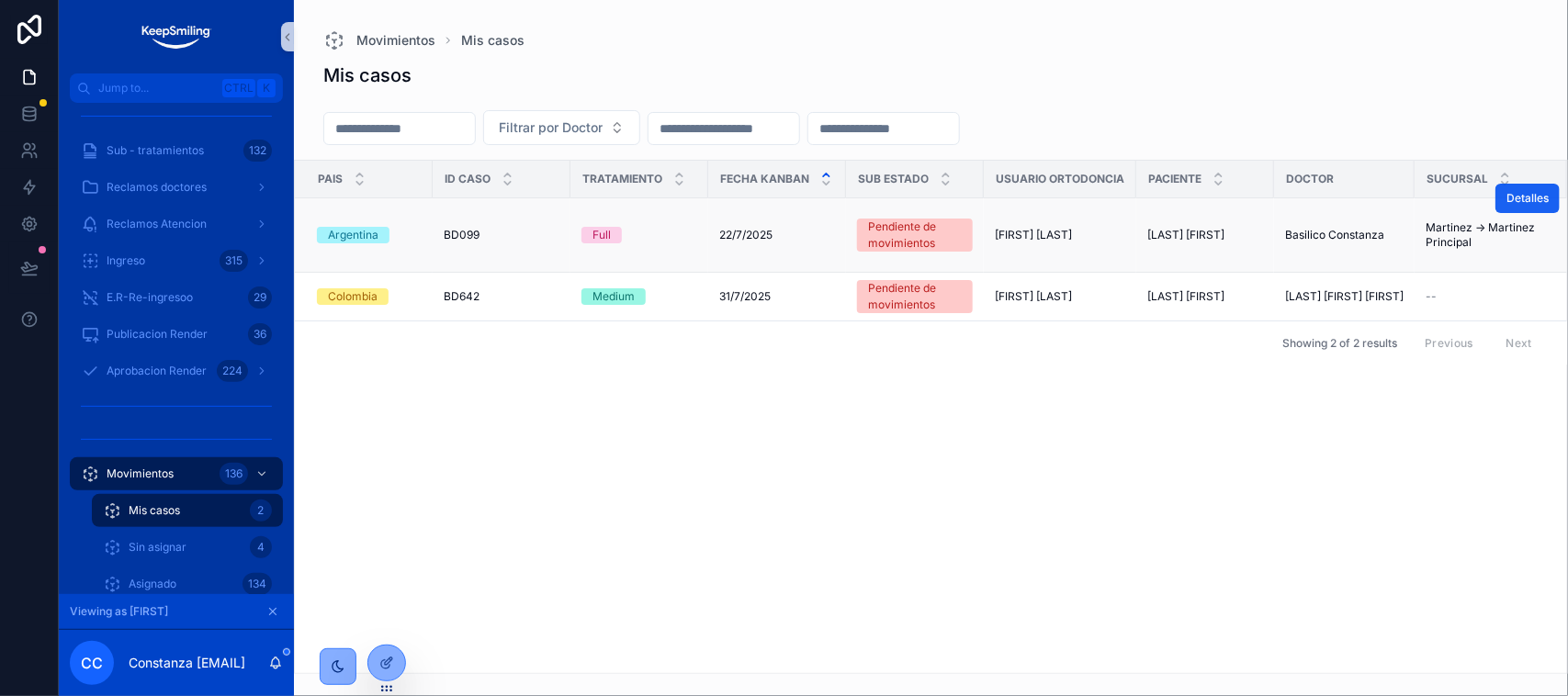 click on "Detalles" at bounding box center (1528, 198) 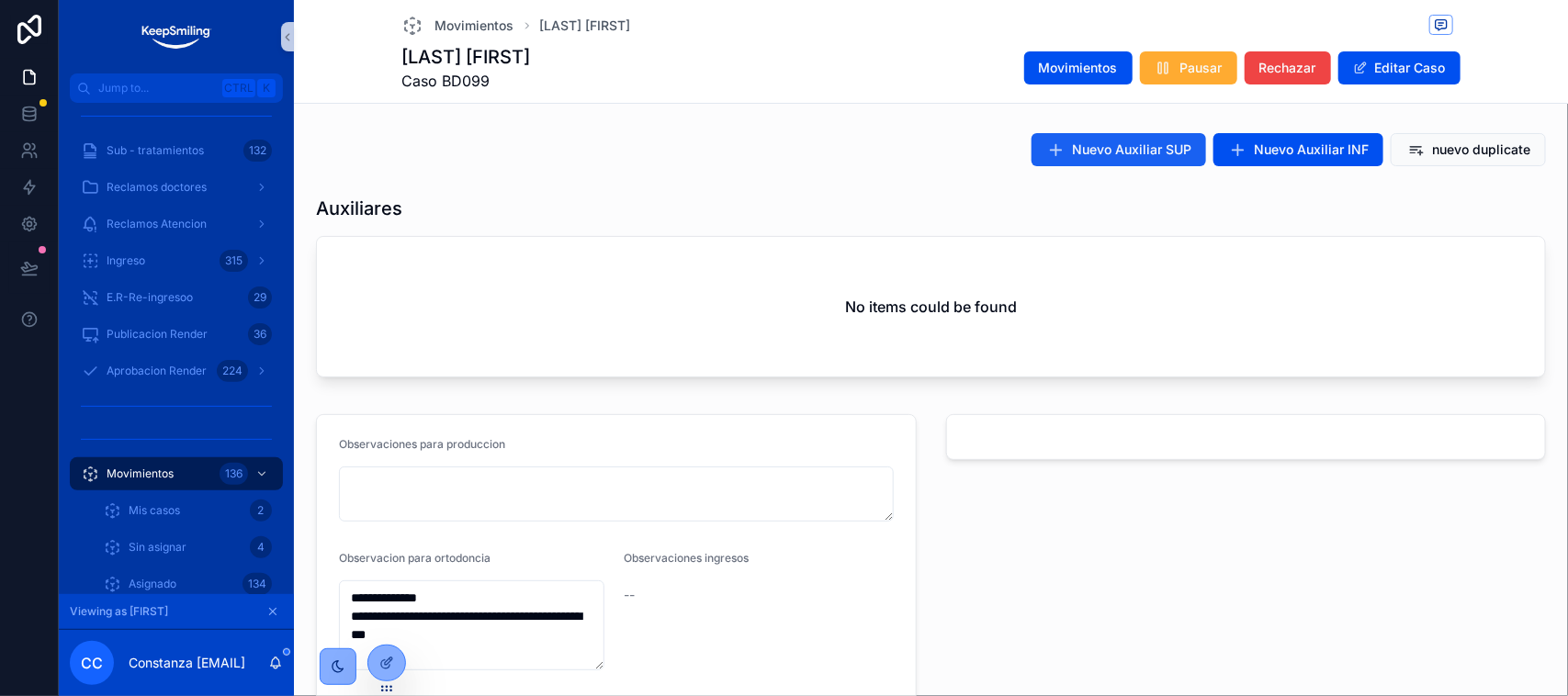 click on "Nuevo Auxiliar SUP" at bounding box center (1132, 150) 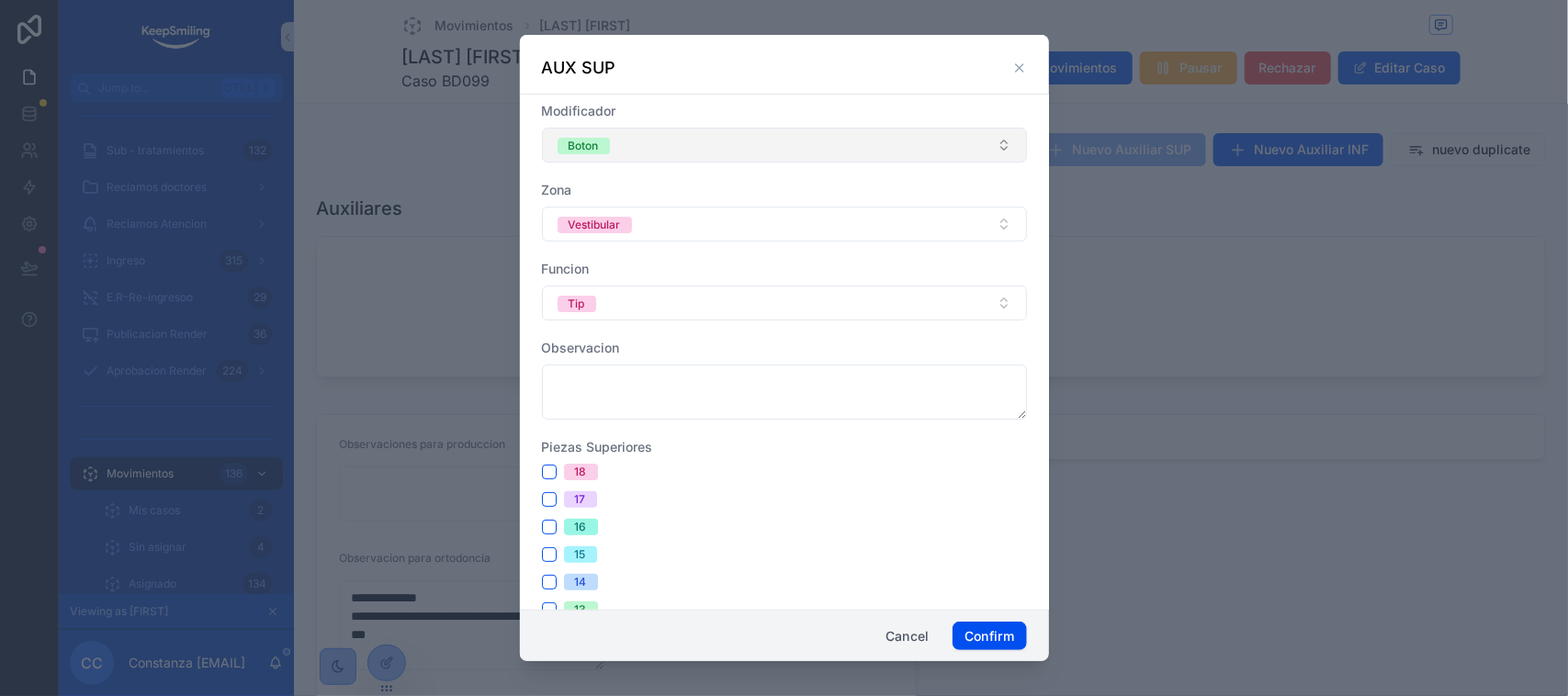 click on "Boton" at bounding box center [784, 145] 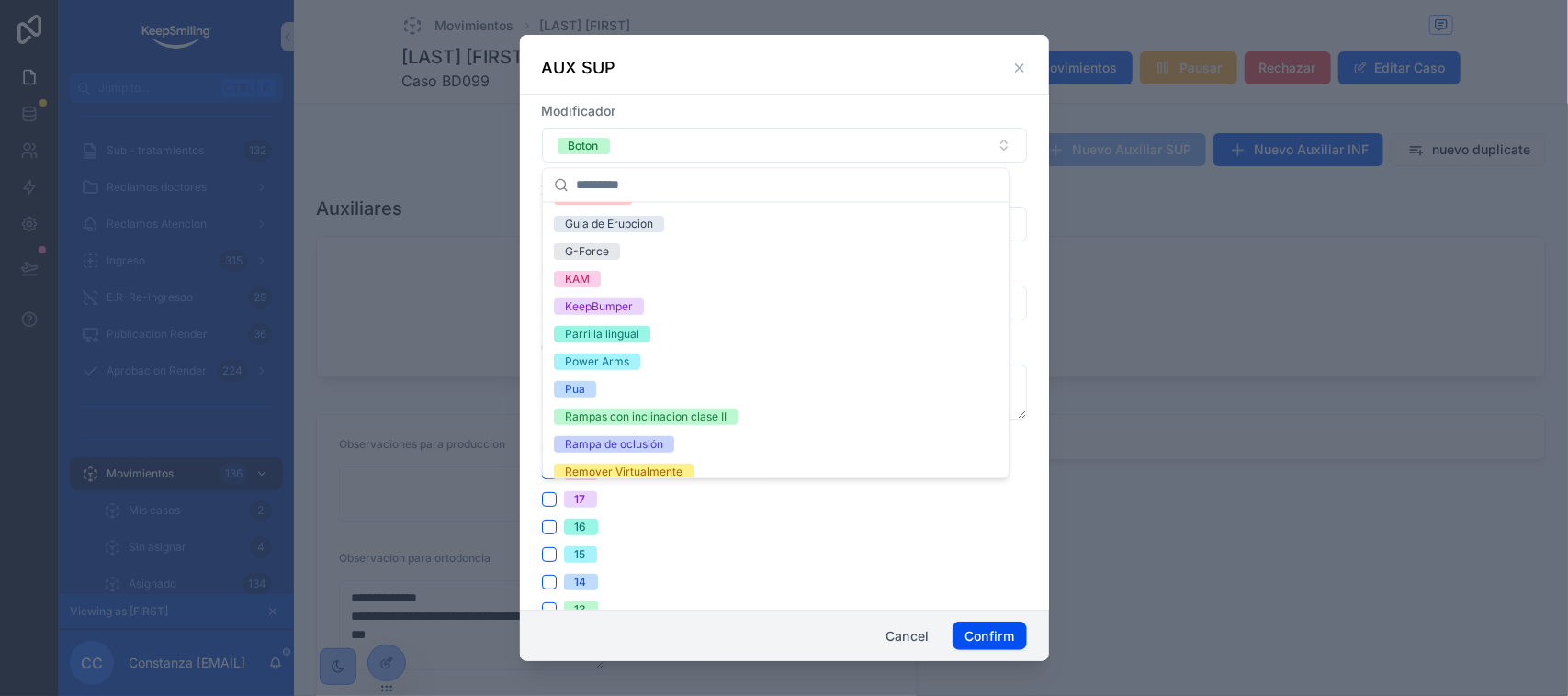 scroll, scrollTop: 337, scrollLeft: 0, axis: vertical 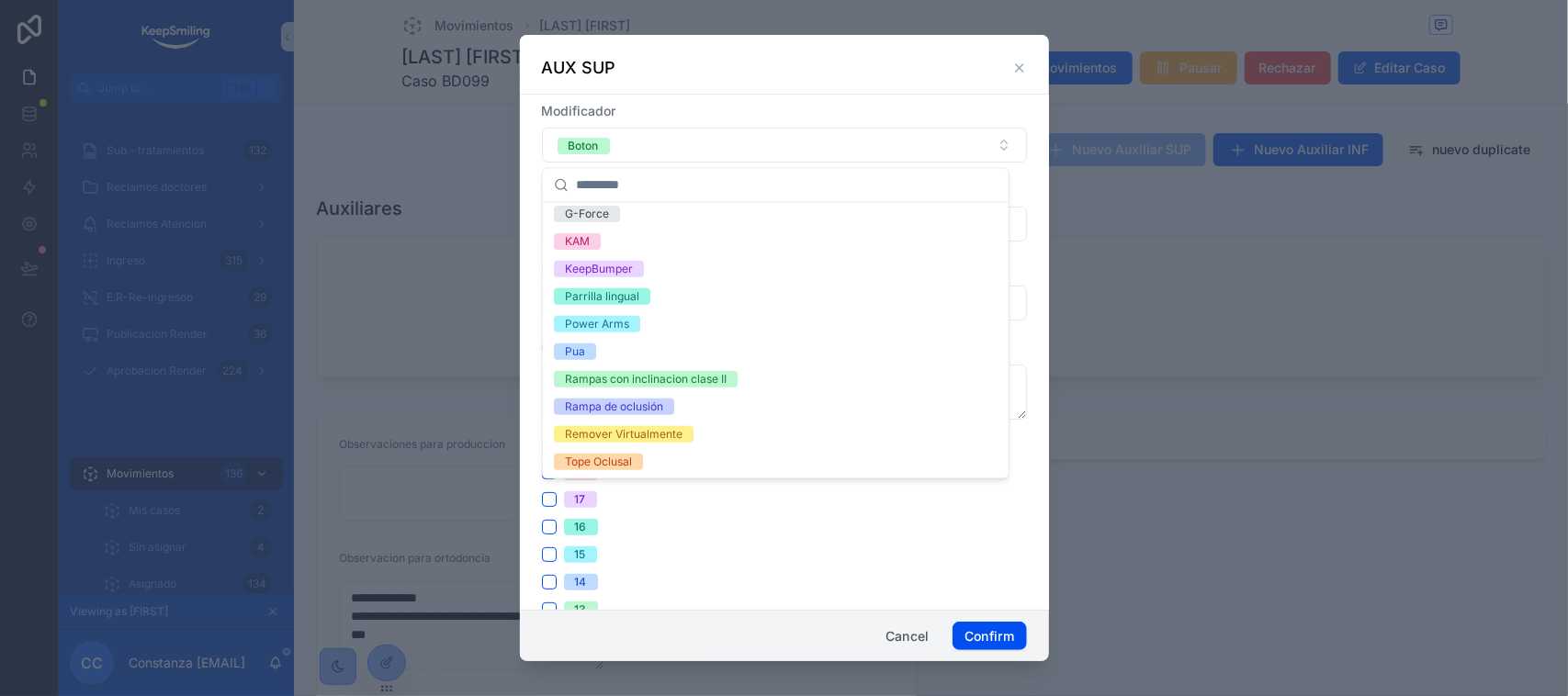 click on "Rampa de oclusión" at bounding box center (775, 407) 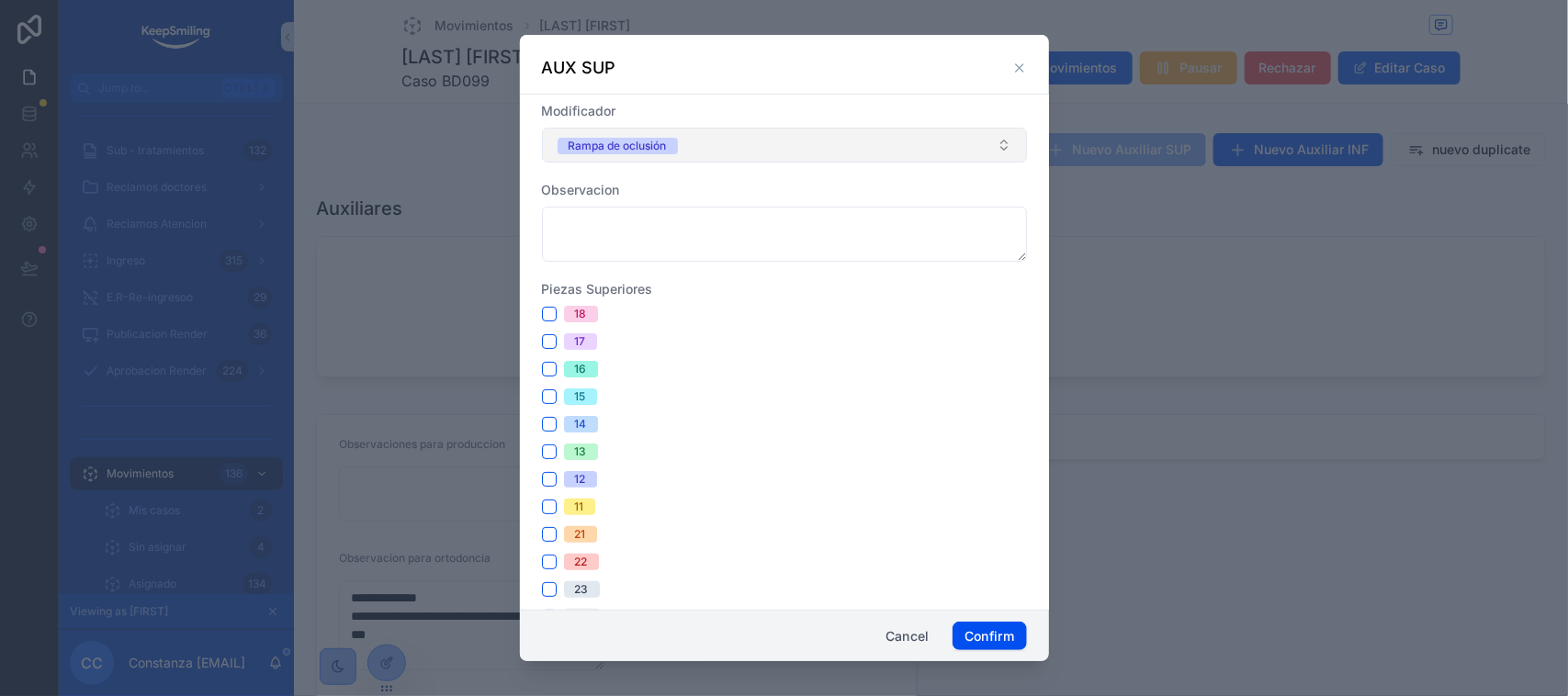 click on "Rampa de oclusión" at bounding box center [784, 145] 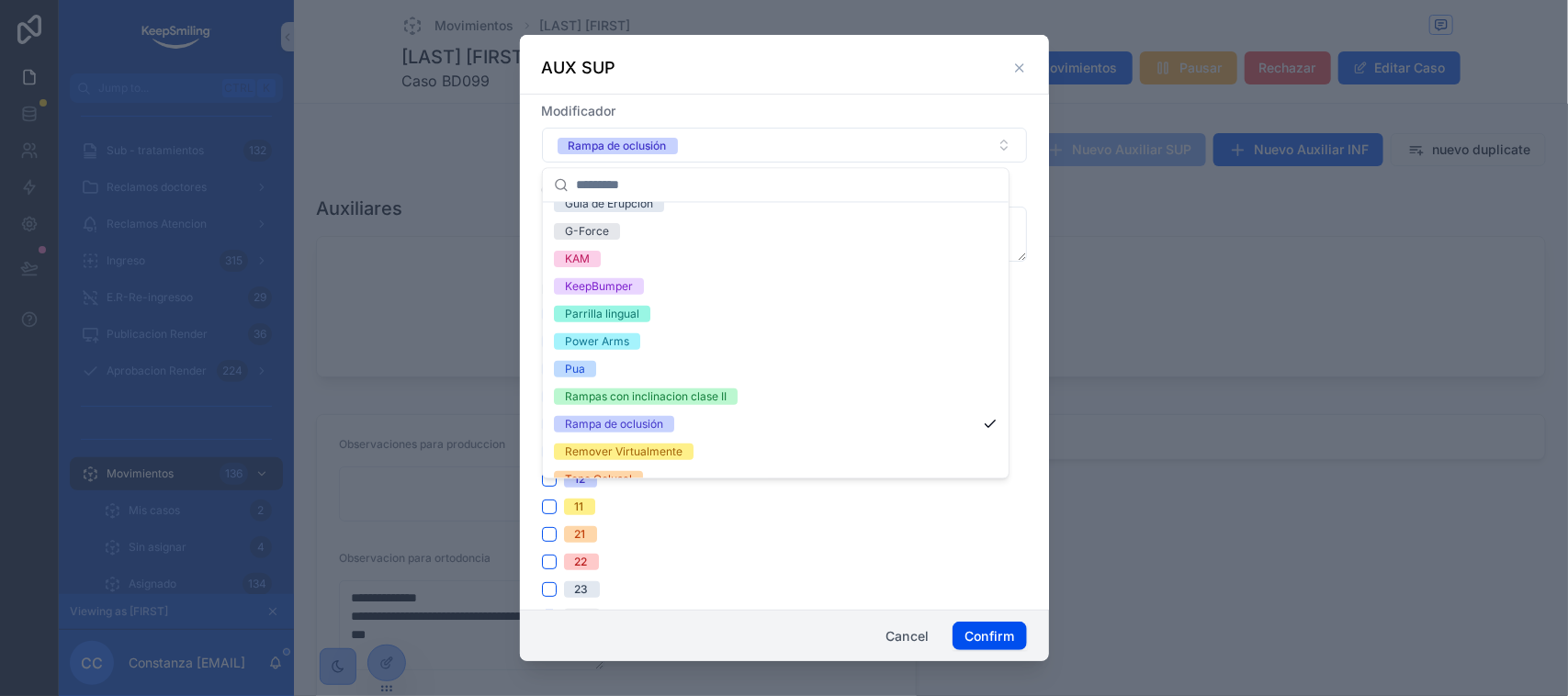 scroll, scrollTop: 337, scrollLeft: 0, axis: vertical 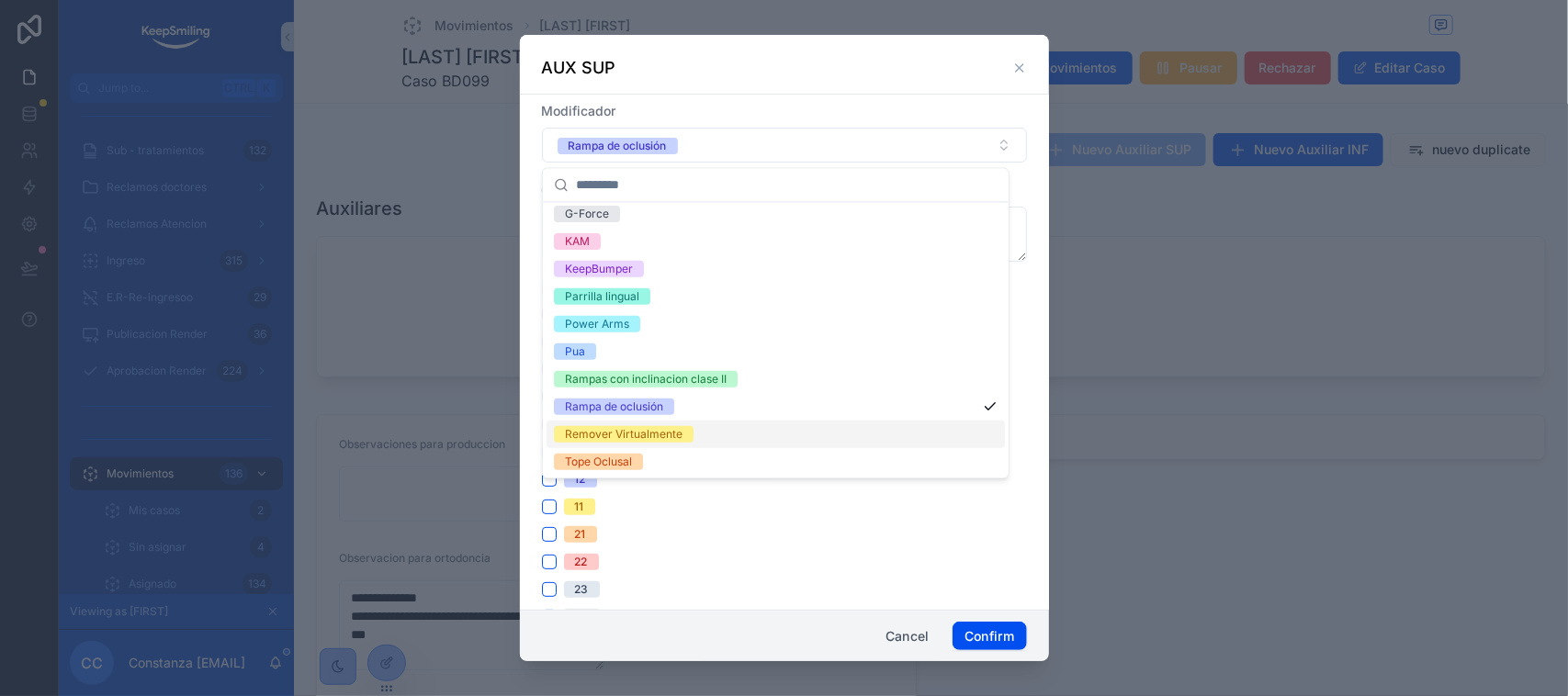 click at bounding box center [784, 348] 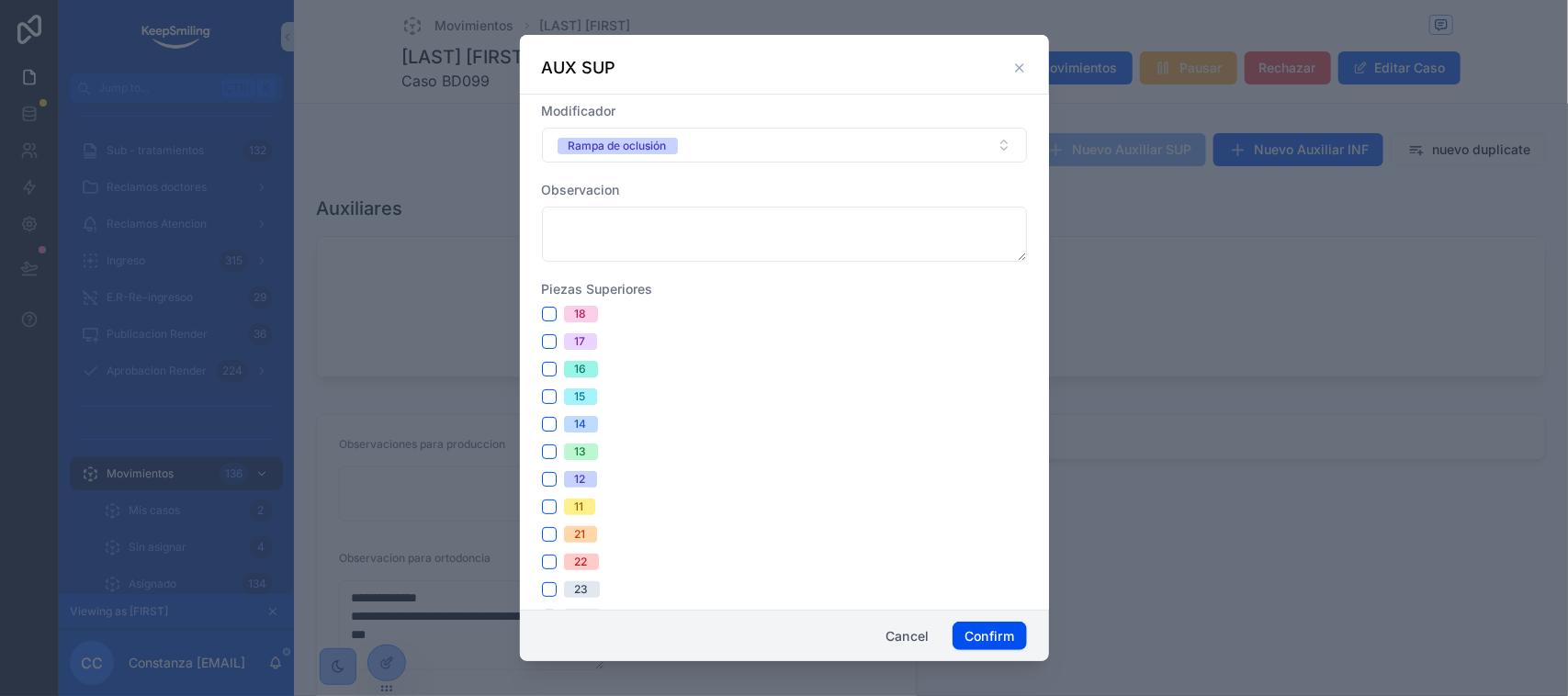 click at bounding box center (784, 348) 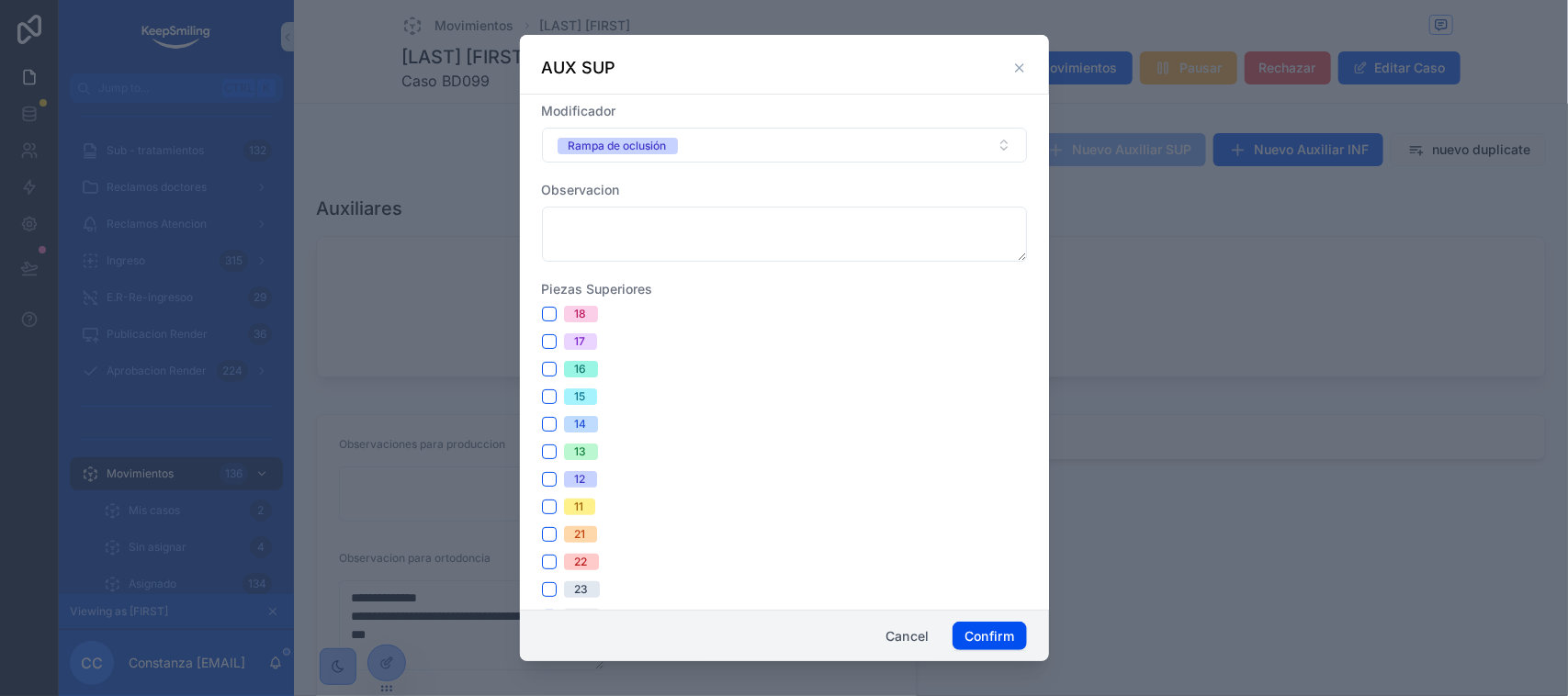 click on "Cancel Confirm" at bounding box center [784, 635] 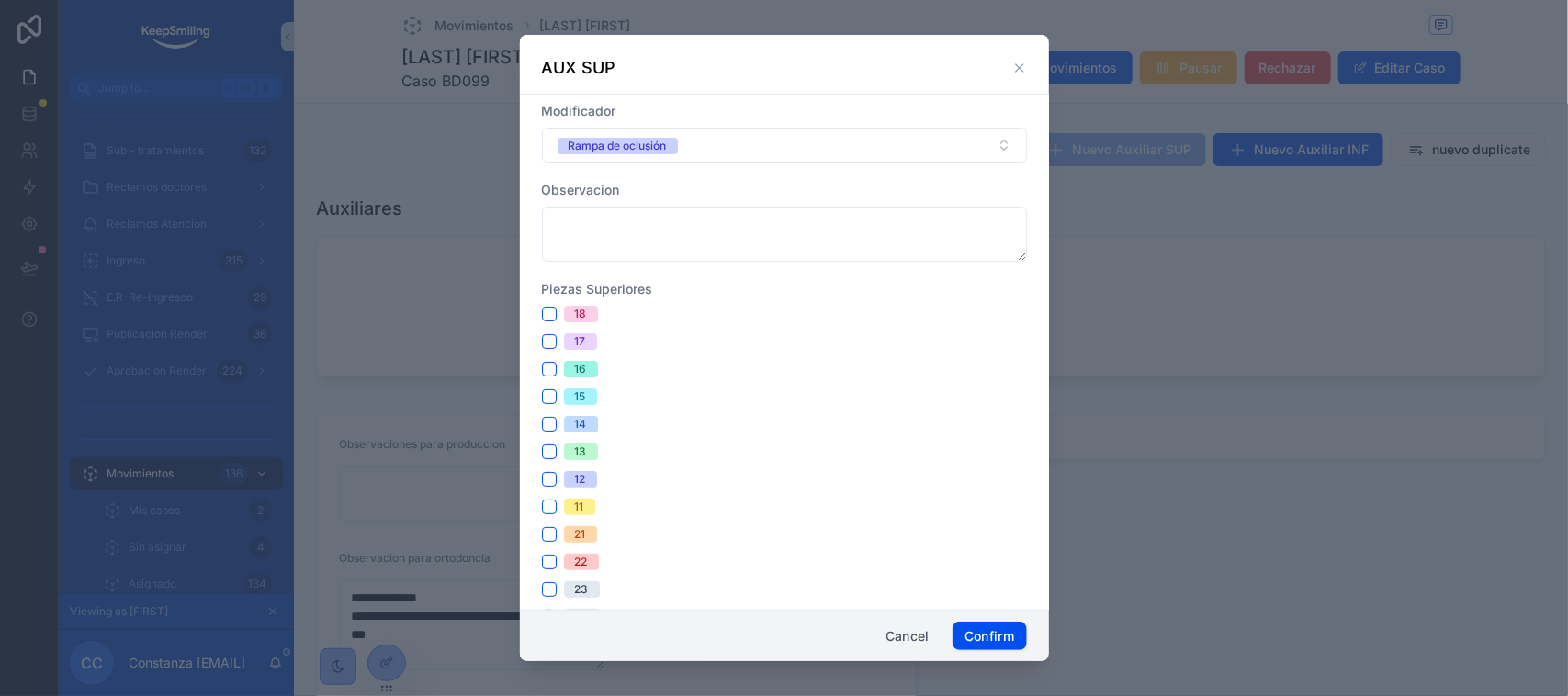 click on "Cancel" at bounding box center [908, 636] 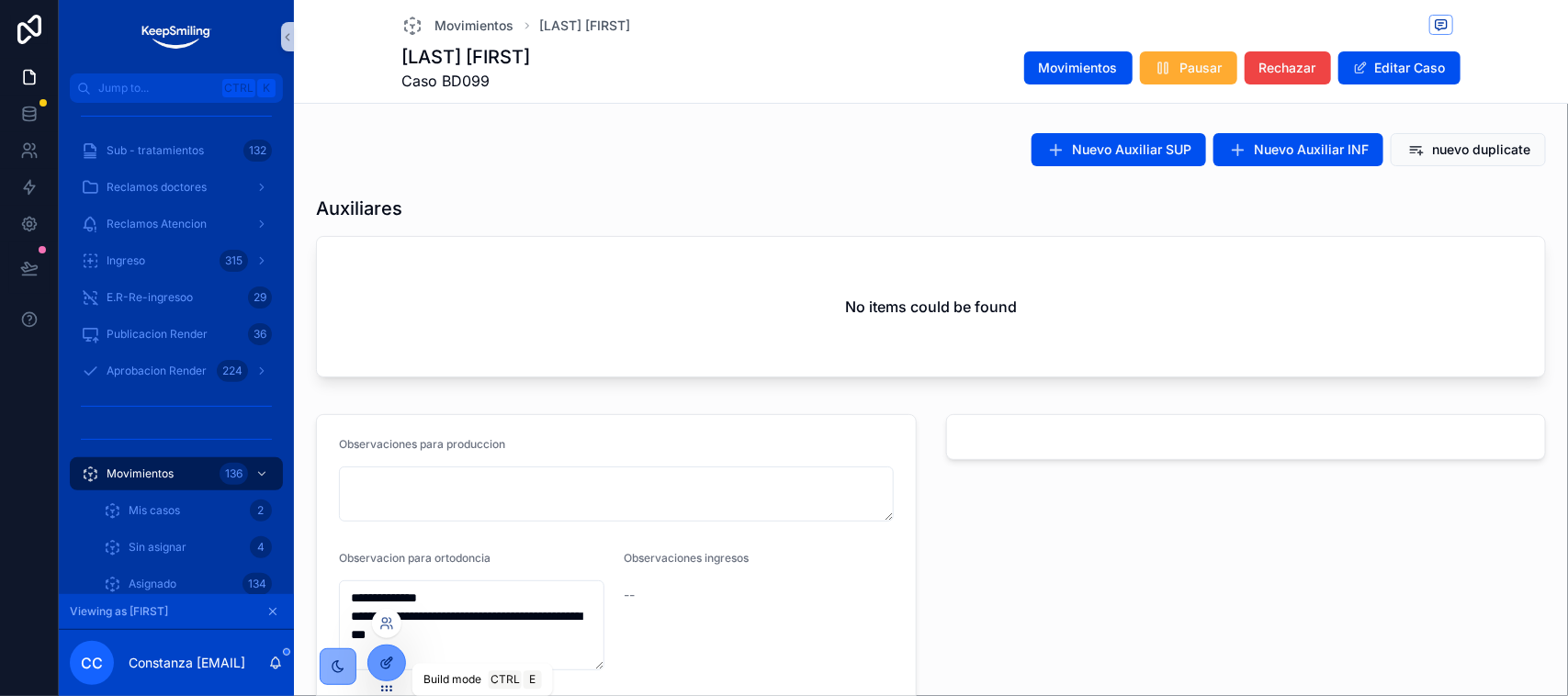 click 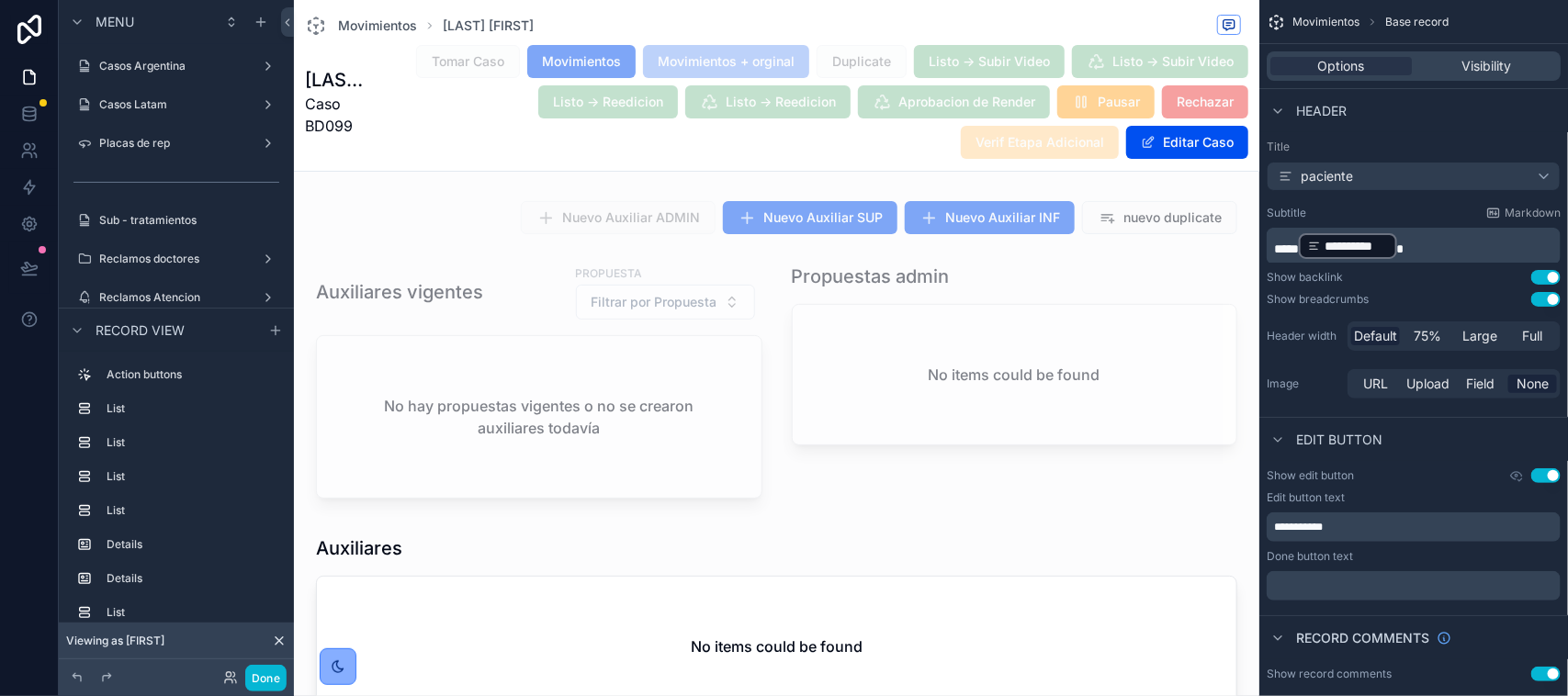 click on "**********" at bounding box center [776, 1493] 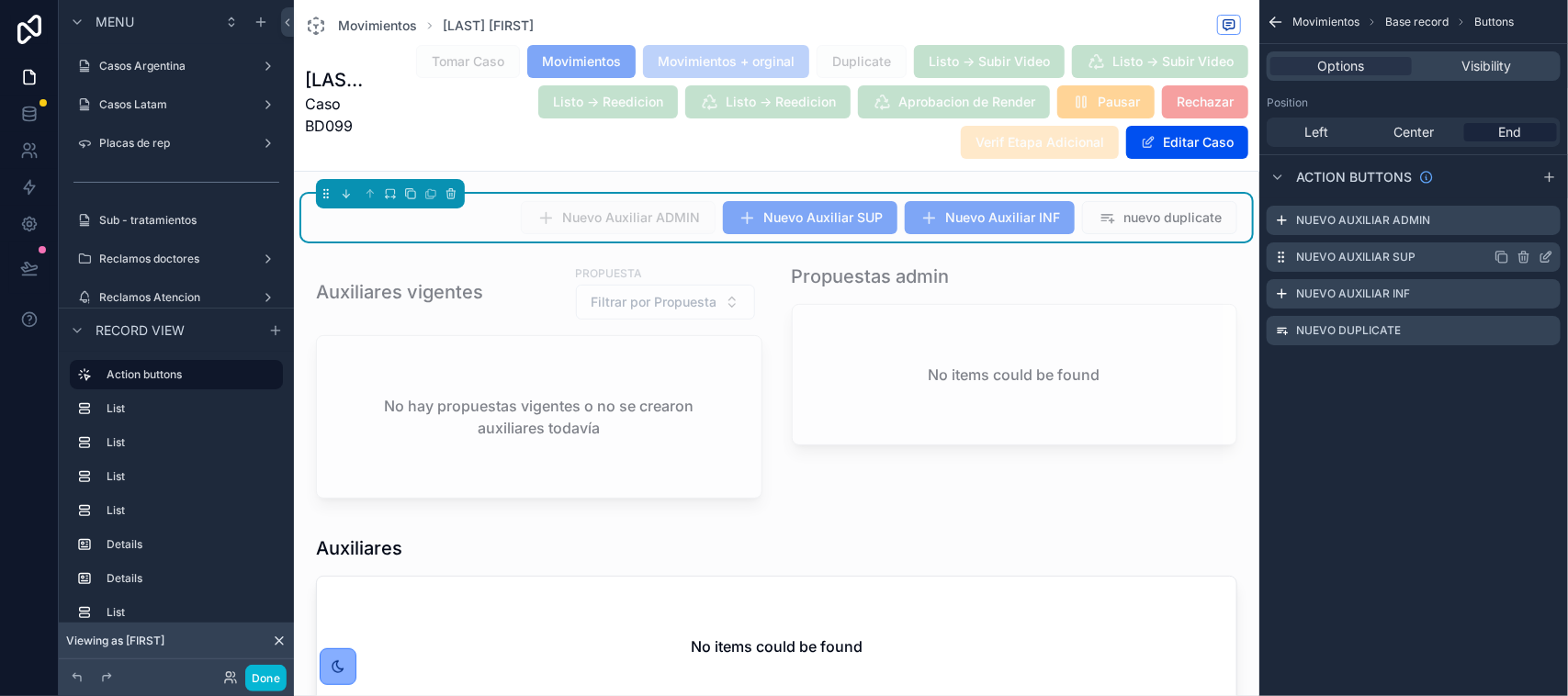 click 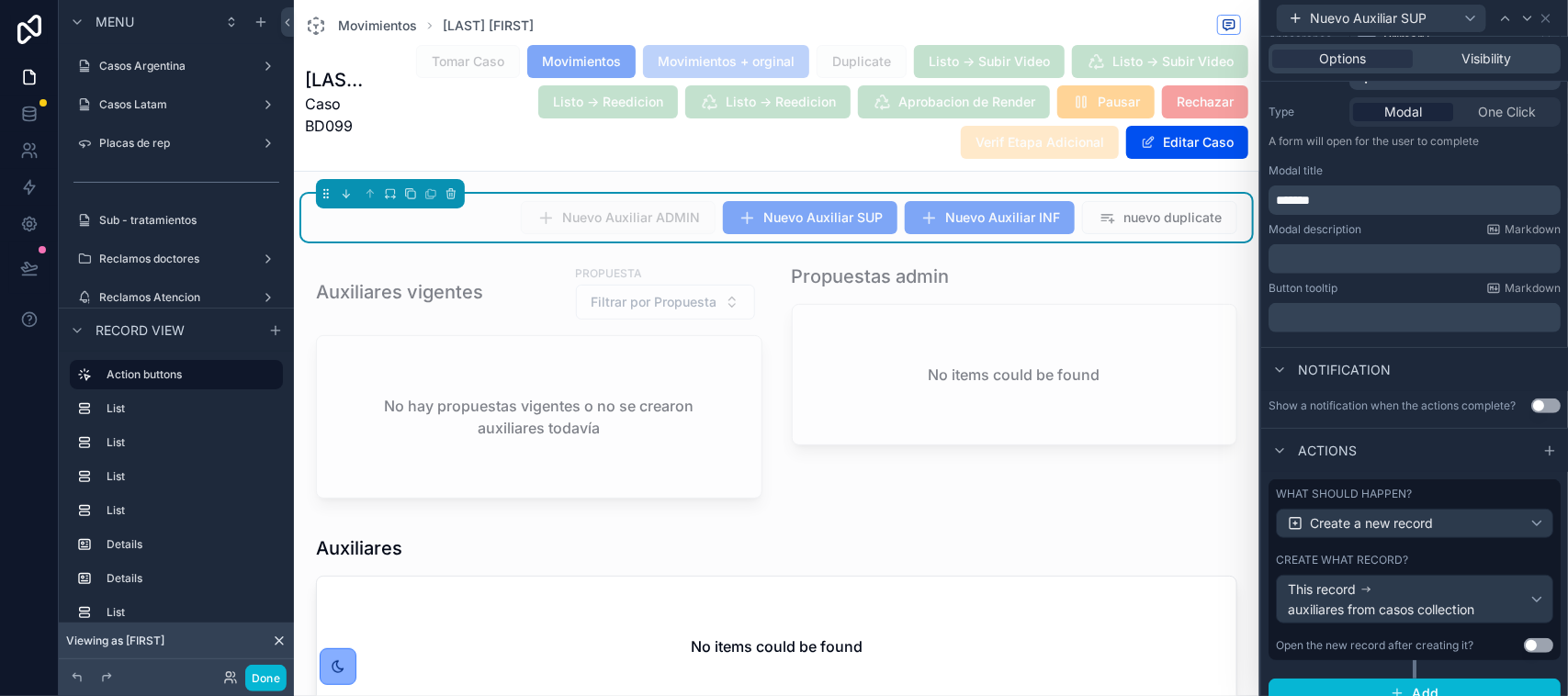 scroll, scrollTop: 245, scrollLeft: 0, axis: vertical 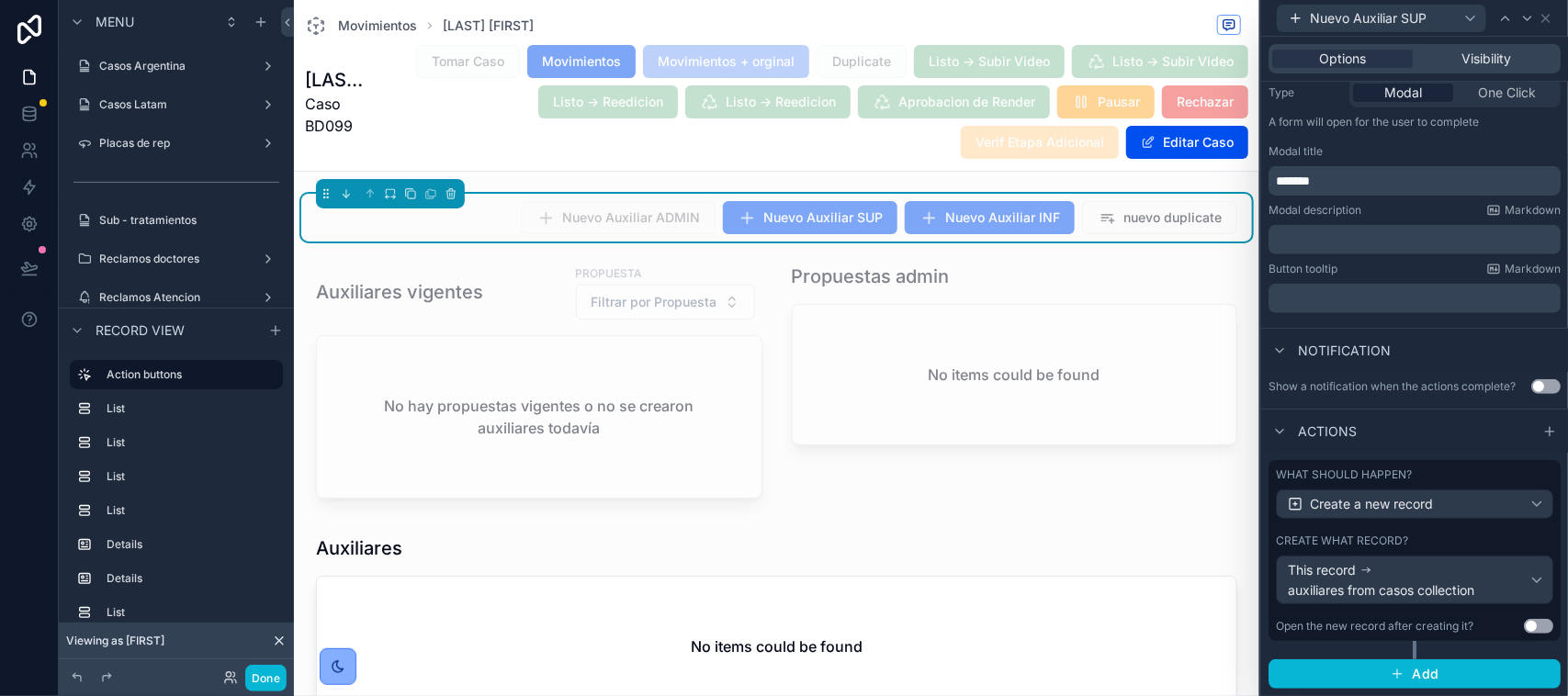 click on "Create what record?" at bounding box center [1342, 541] 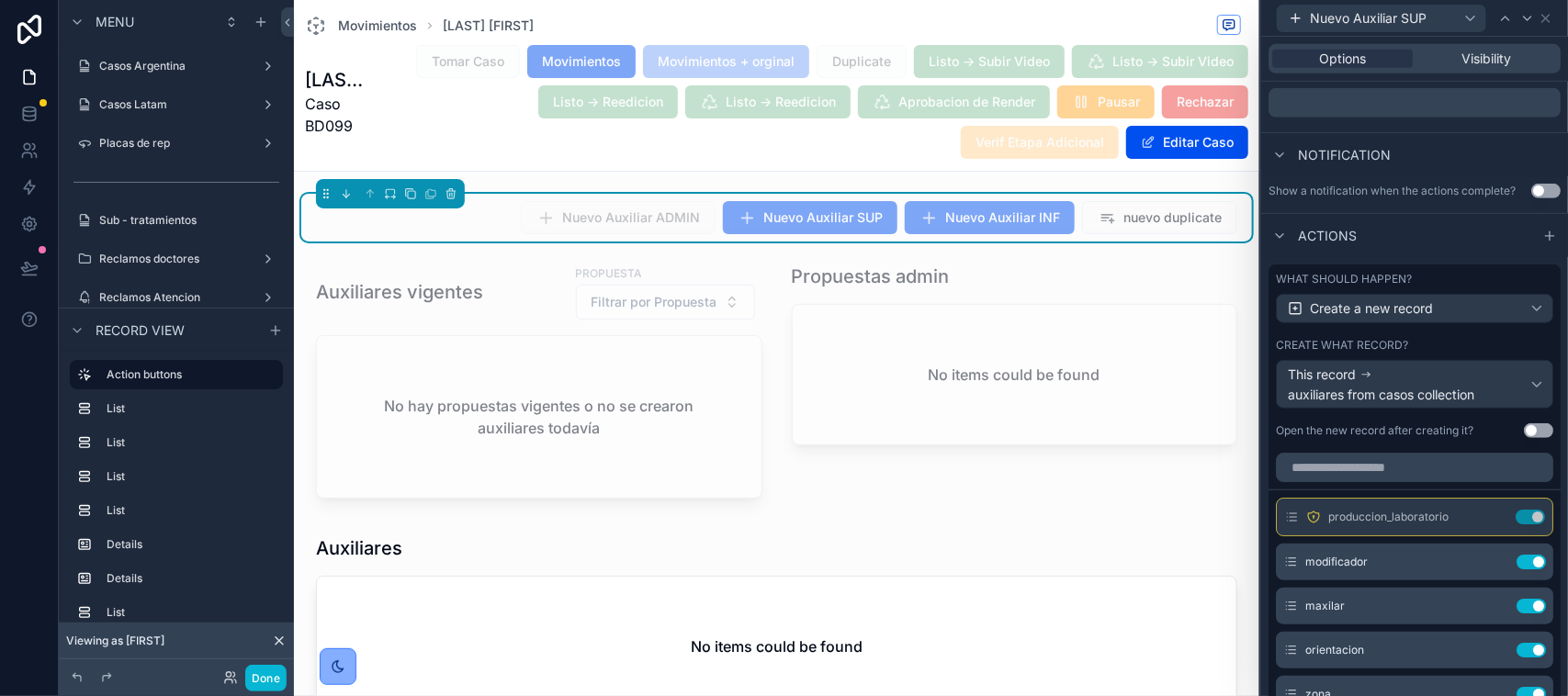 click on "produccion_laboratorio Use setting modificador Use setting maxilar Use setting orientacion Use setting zona Use setting funcion Use setting posicion Use setting cantidad_por_pieza Use setting observacion Use setting pieza_superior Use setting suma_sup Use setting Section Title Notice Image Video iframe Text Divider created at Use setting updated at Use setting casos pieza_inferior Use setting suma_inf Use setting propuestas Use setting boton vigente Use setting propuestaslist Use setting vigente_list Use setting aprobado_lista Use setting" at bounding box center [1415, 1022] 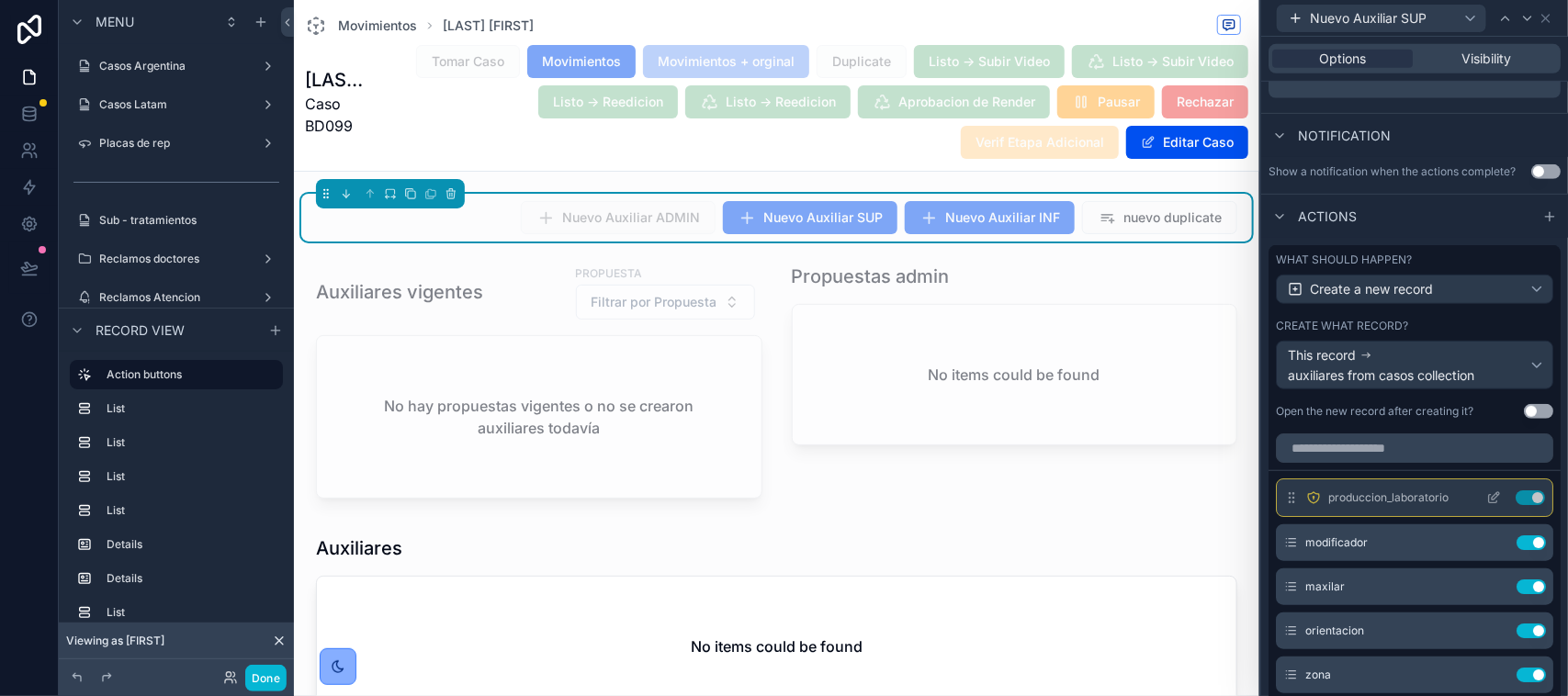 click 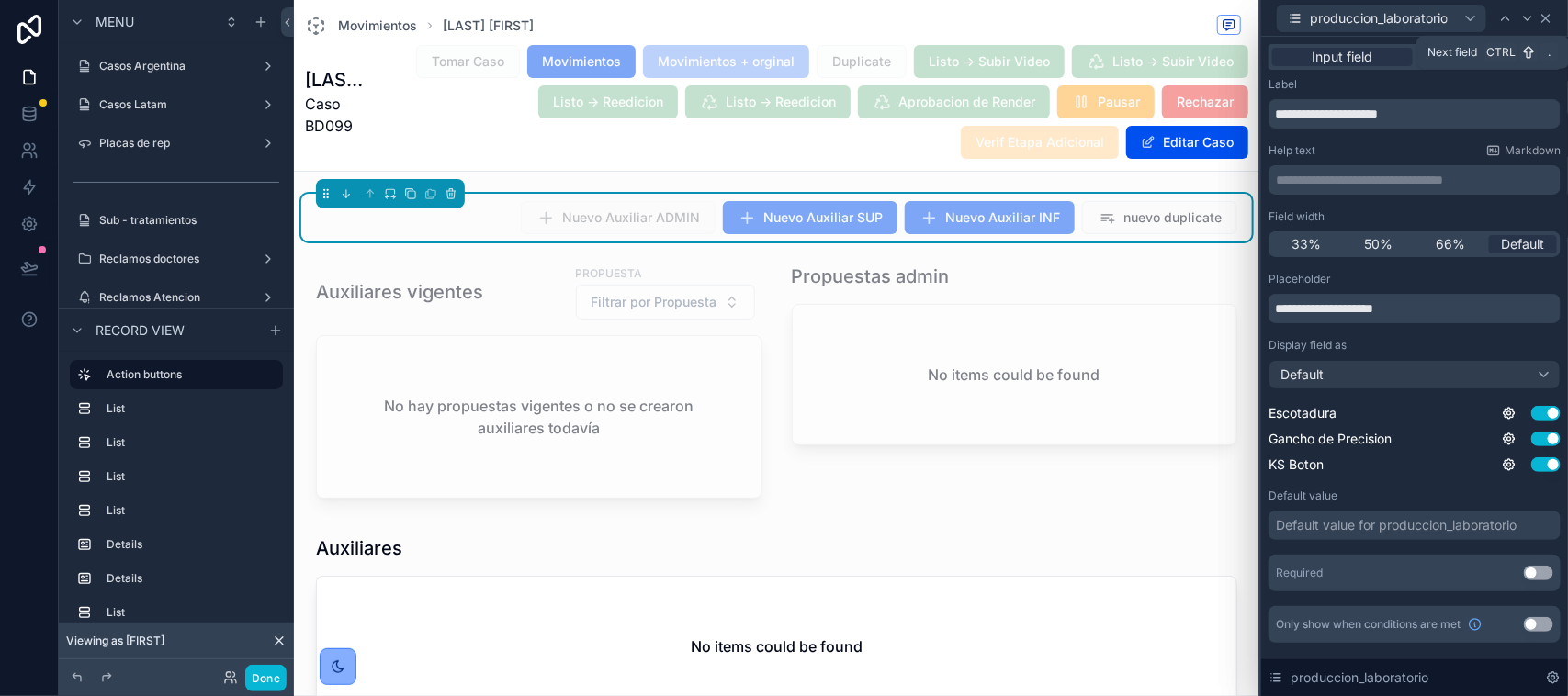 click on "produccion_laboratorio" at bounding box center [1415, 17] 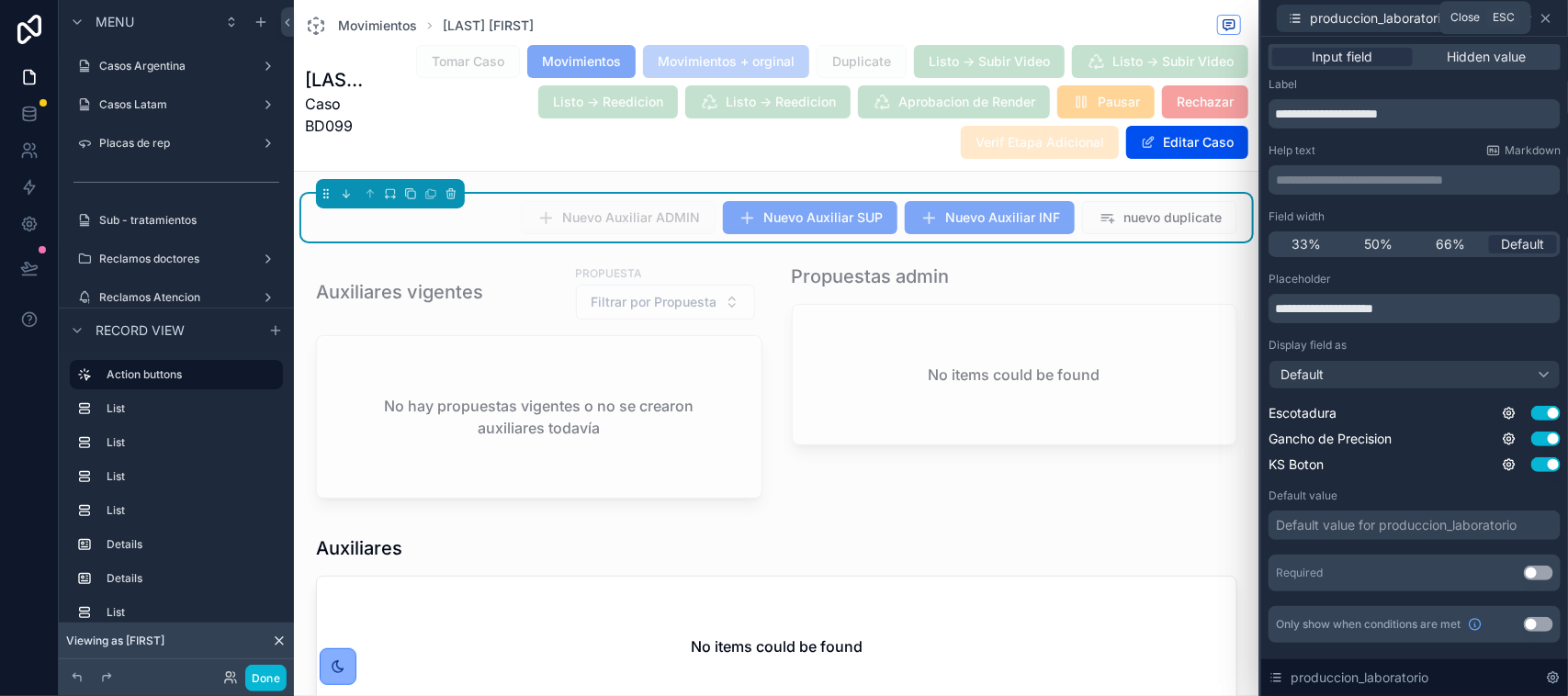 click 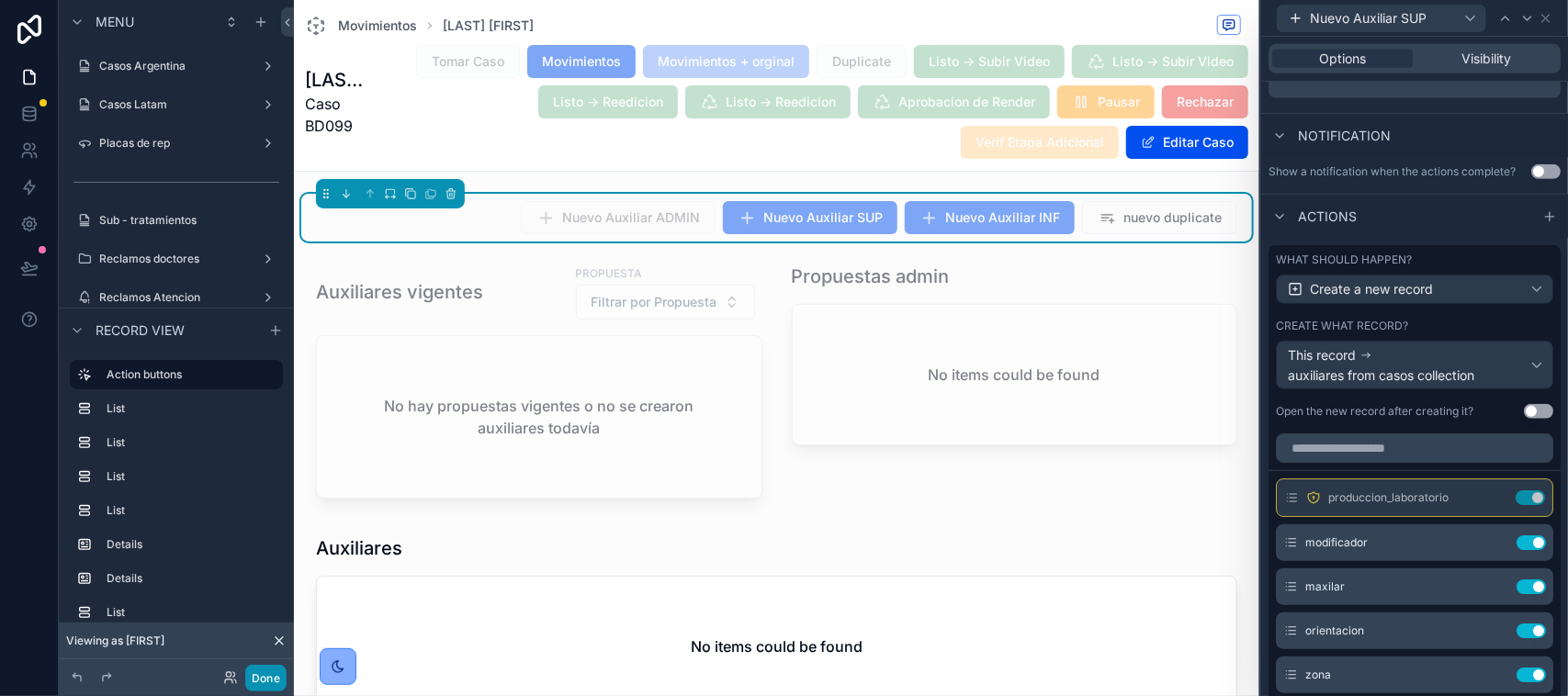 click on "Done" at bounding box center (265, 678) 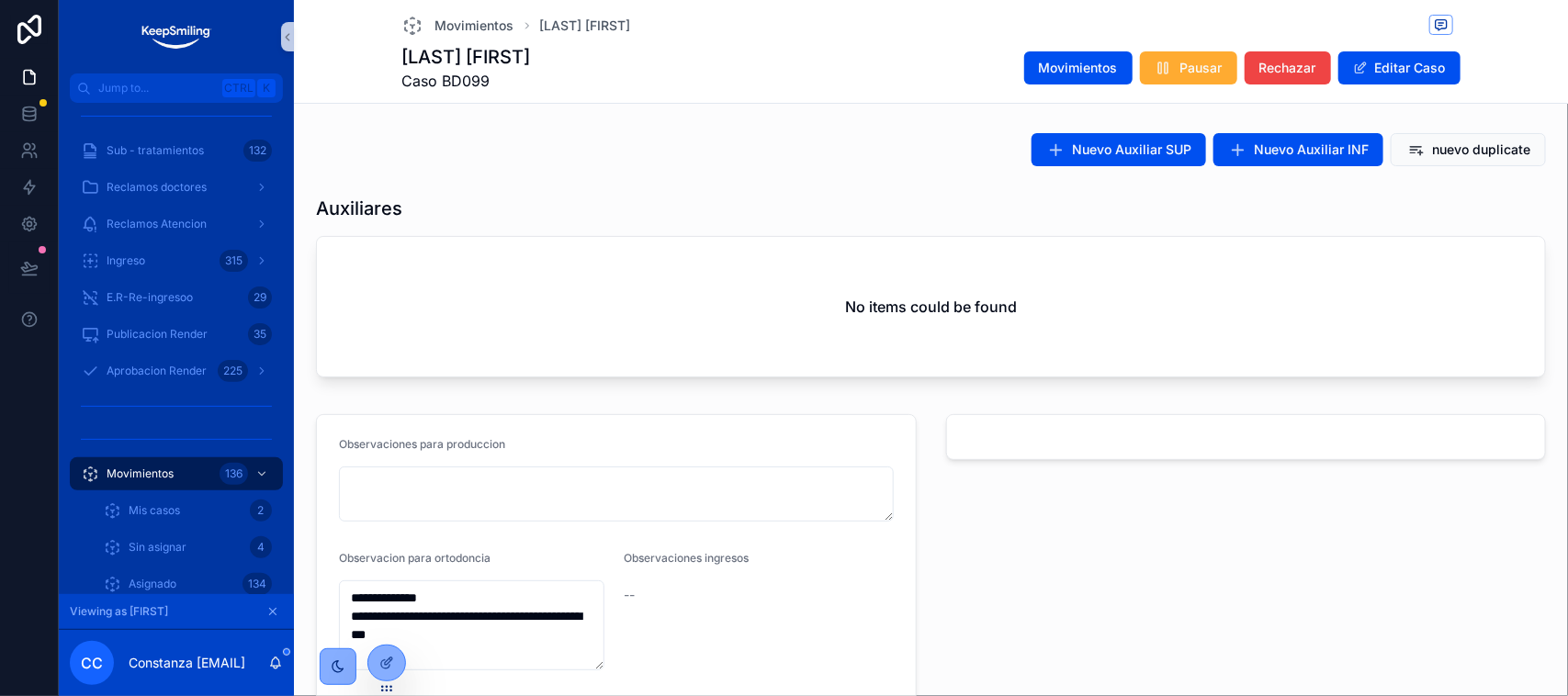 click 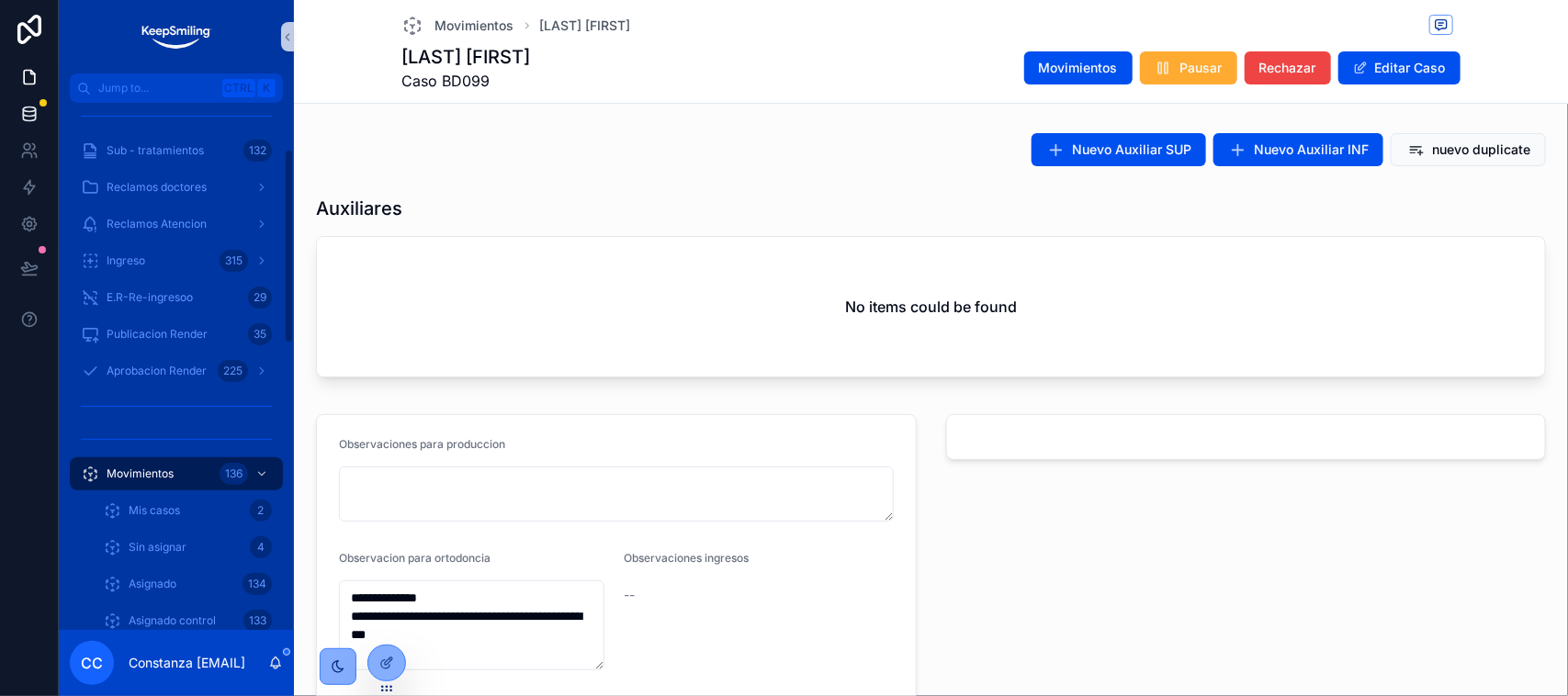 click at bounding box center [28, 114] 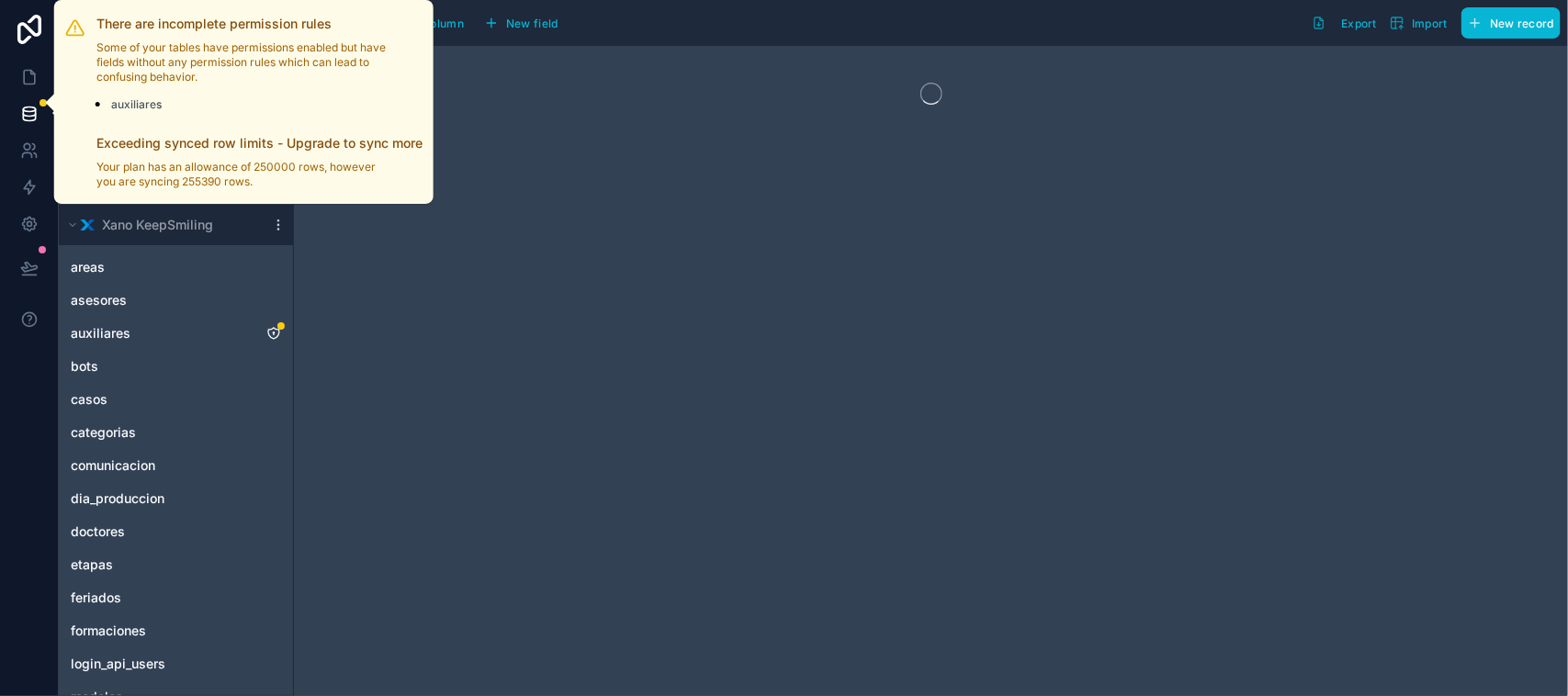 click at bounding box center (43, 103) 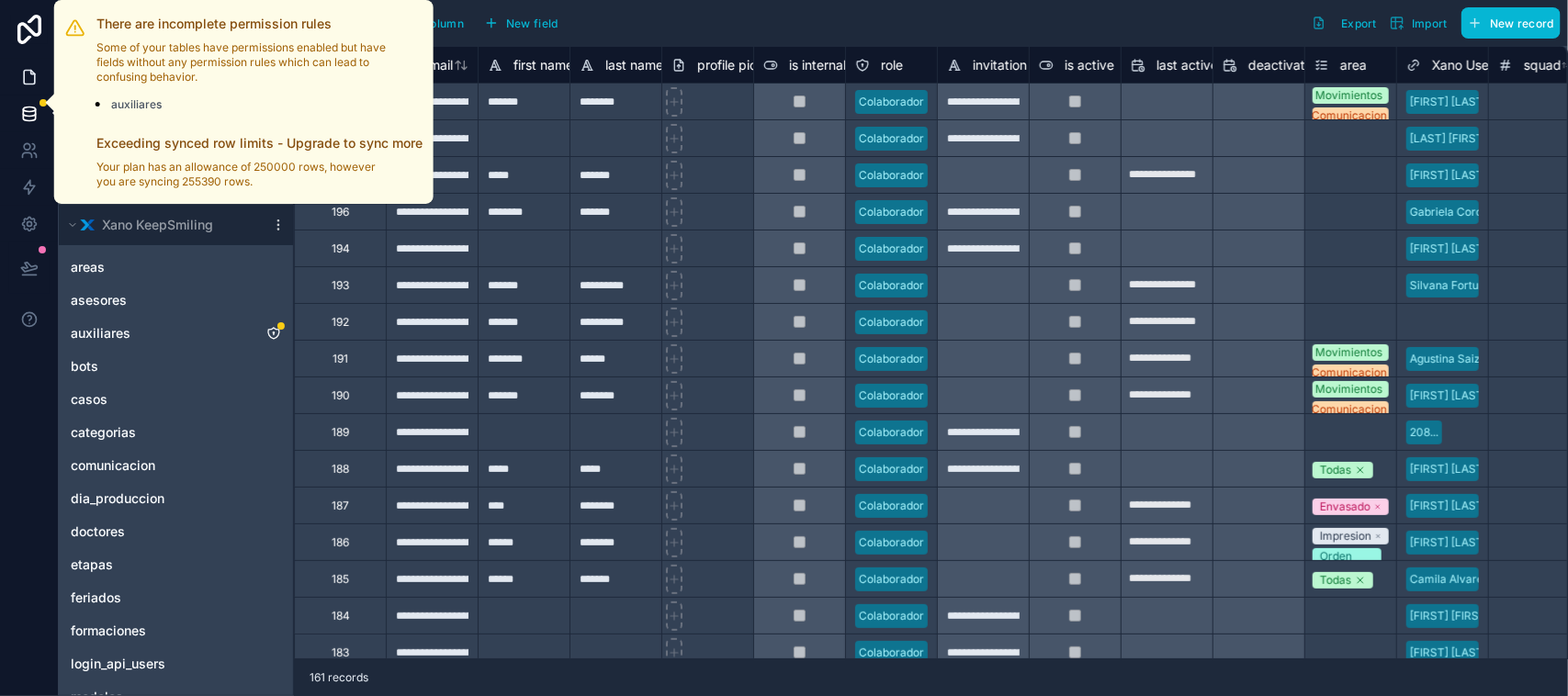 click at bounding box center (28, 77) 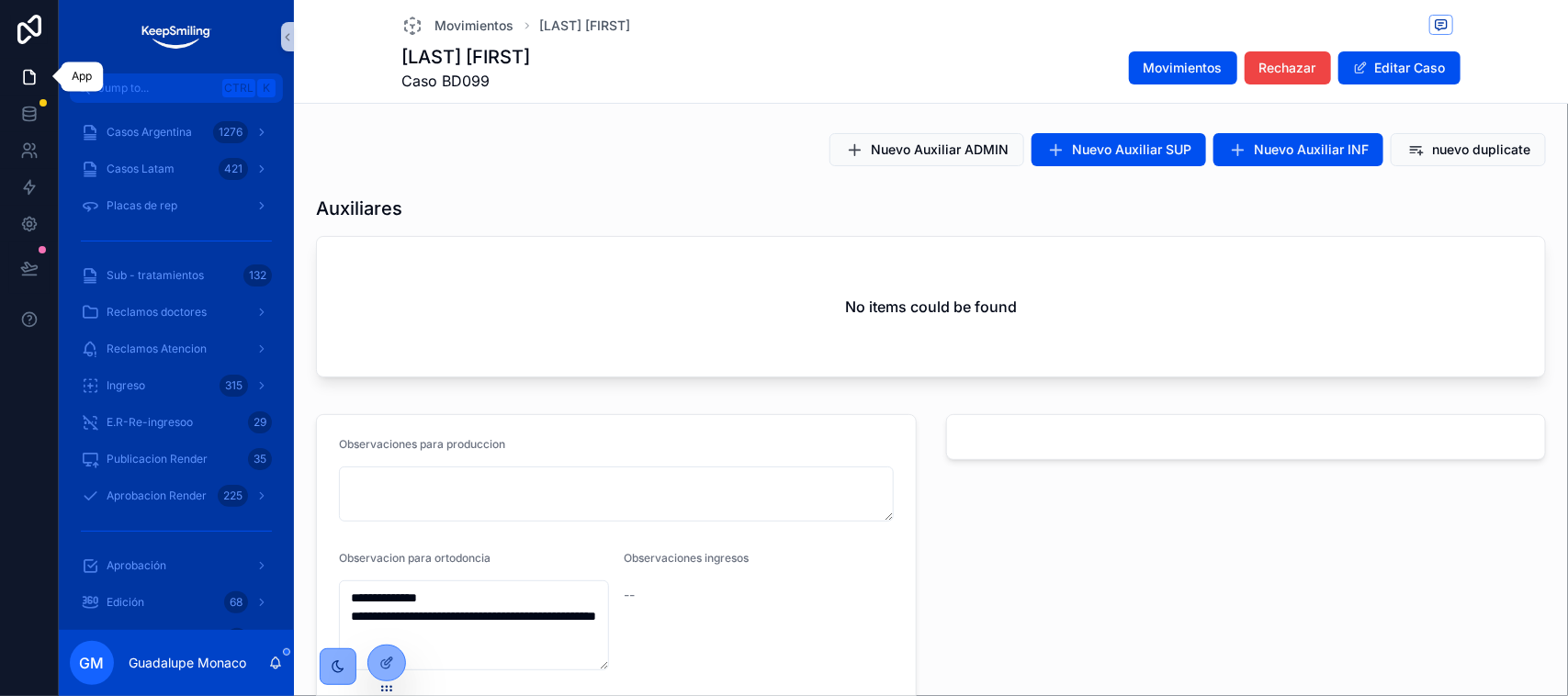 click 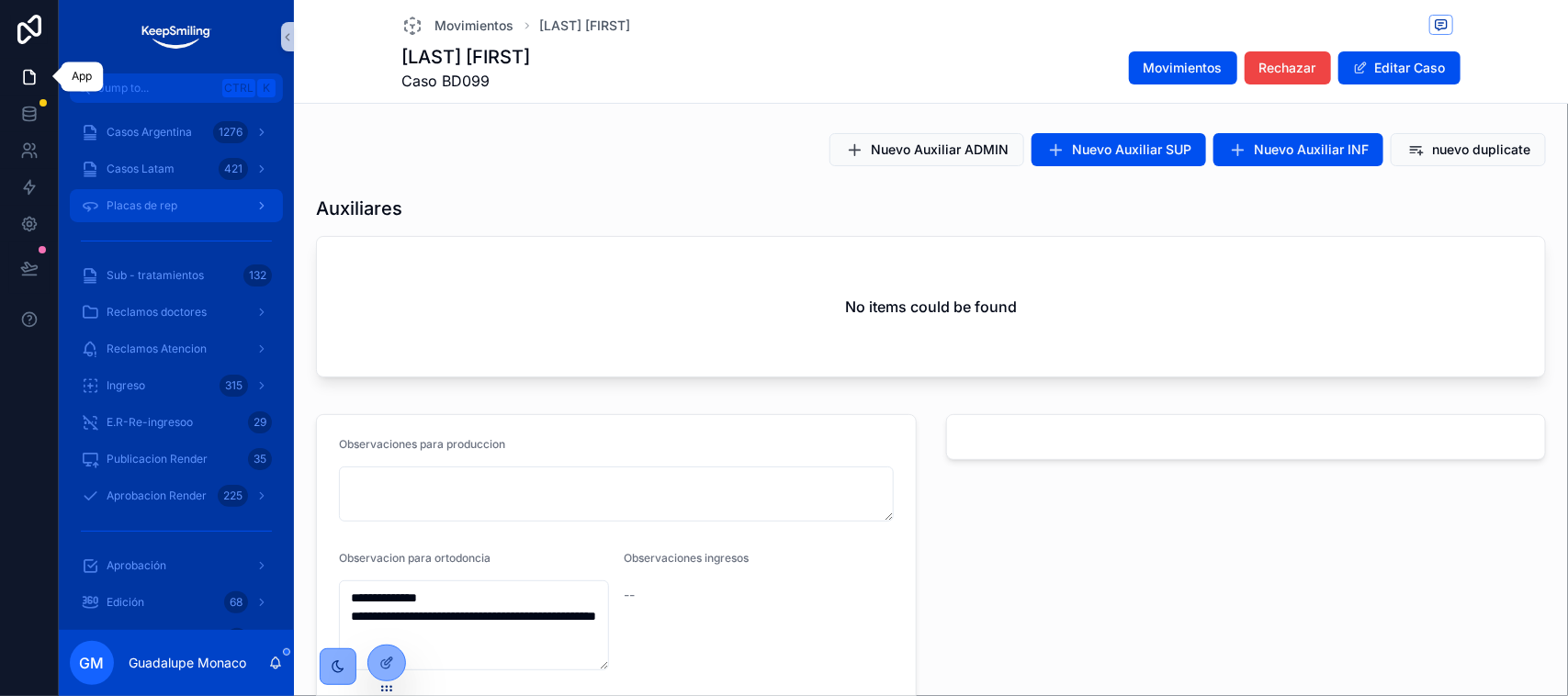 click on "Placas de rep" at bounding box center (176, 206) 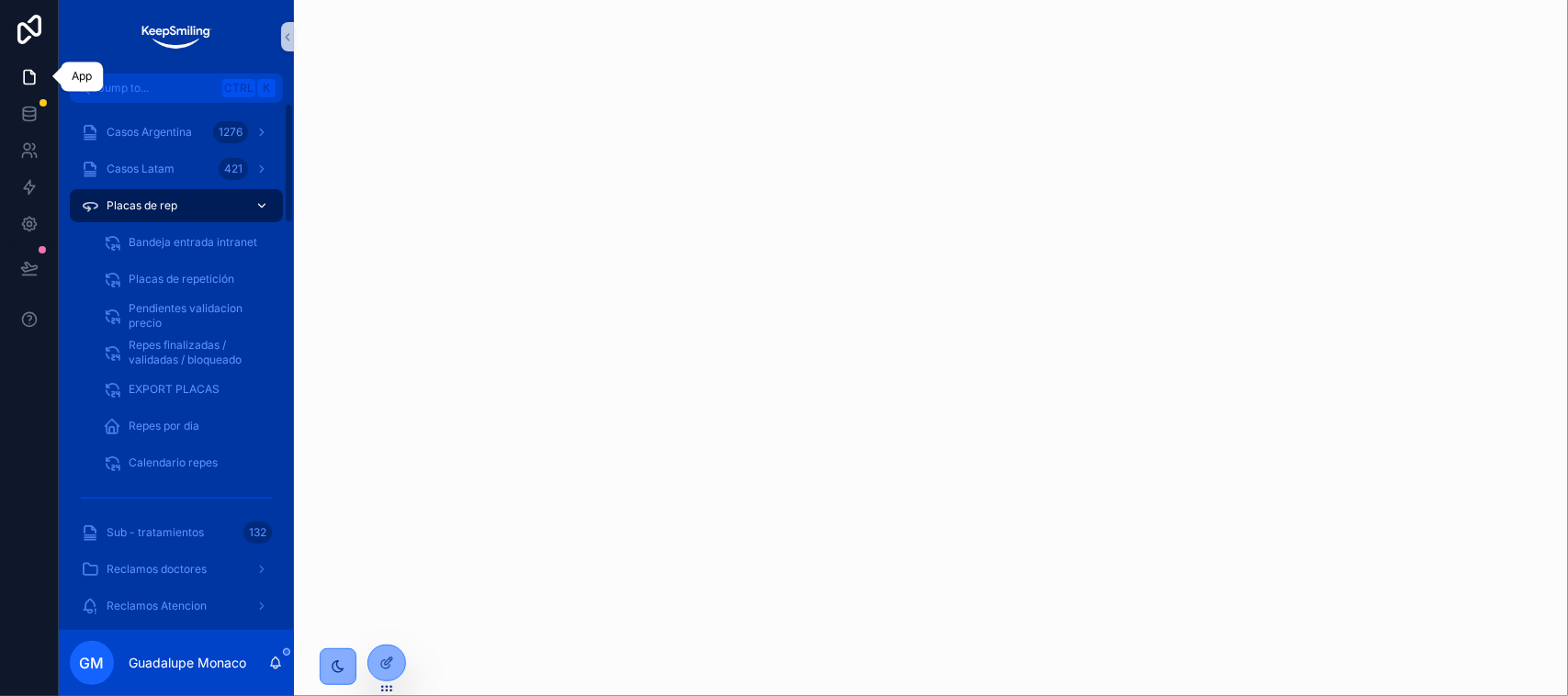 click on "Placas de rep" at bounding box center [176, 206] 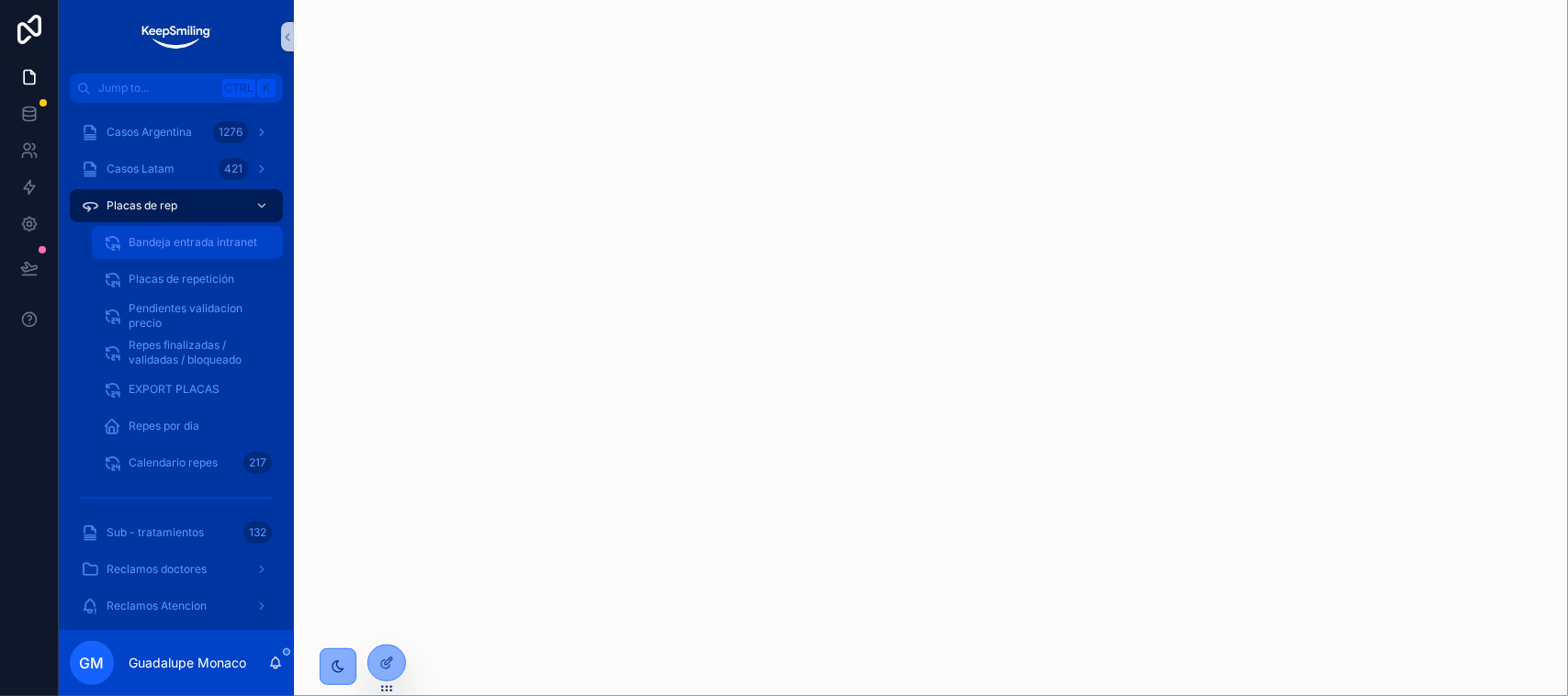 click on "Bandeja entrada intranet" at bounding box center (193, 242) 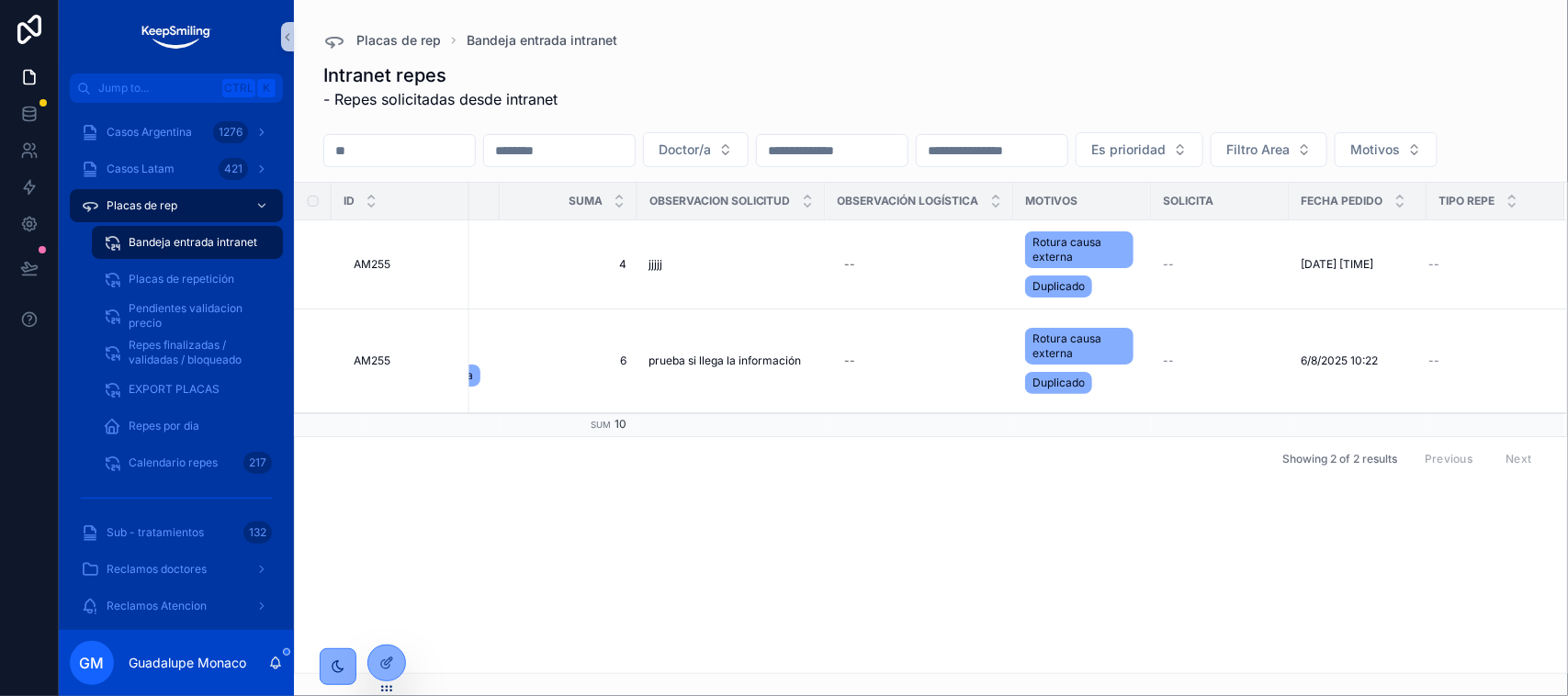 scroll, scrollTop: 0, scrollLeft: 1108, axis: horizontal 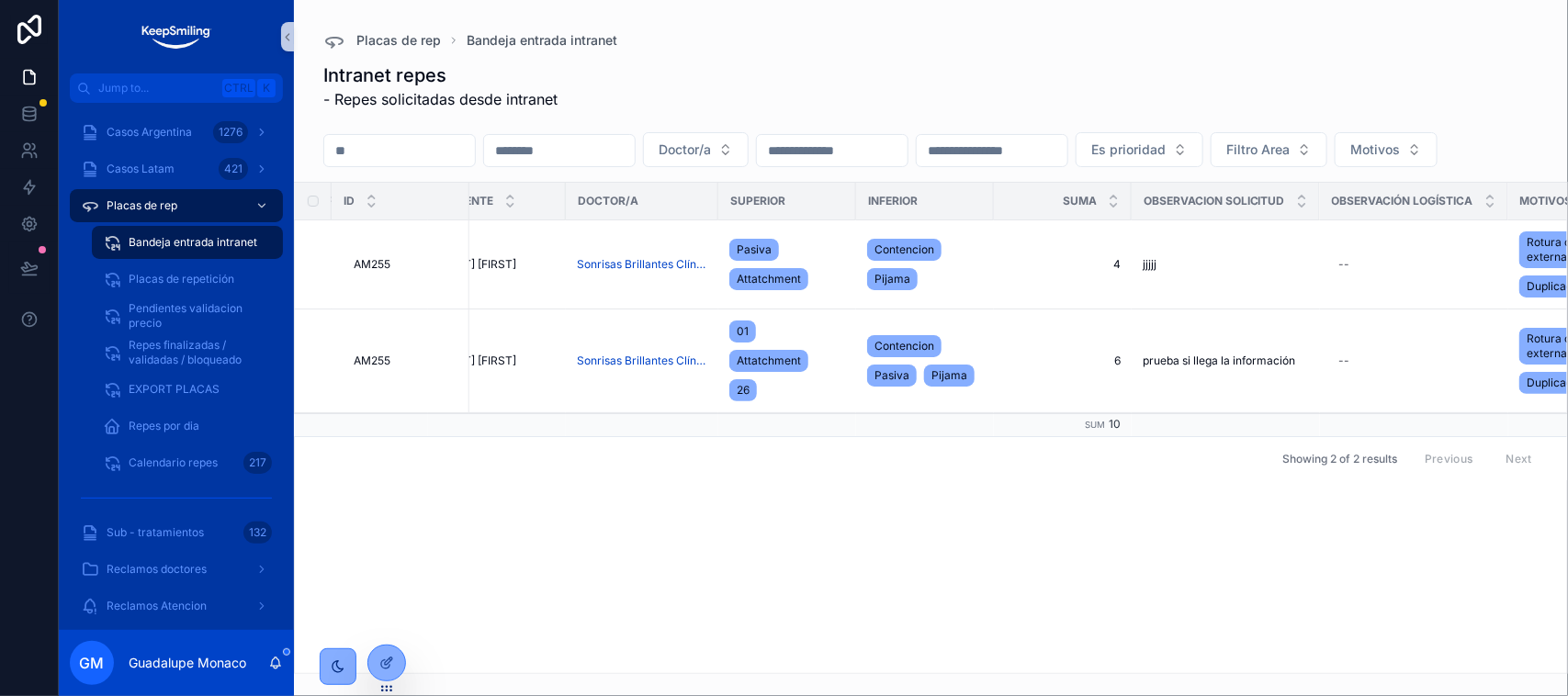 drag, startPoint x: 724, startPoint y: 586, endPoint x: 792, endPoint y: 601, distance: 69.6348 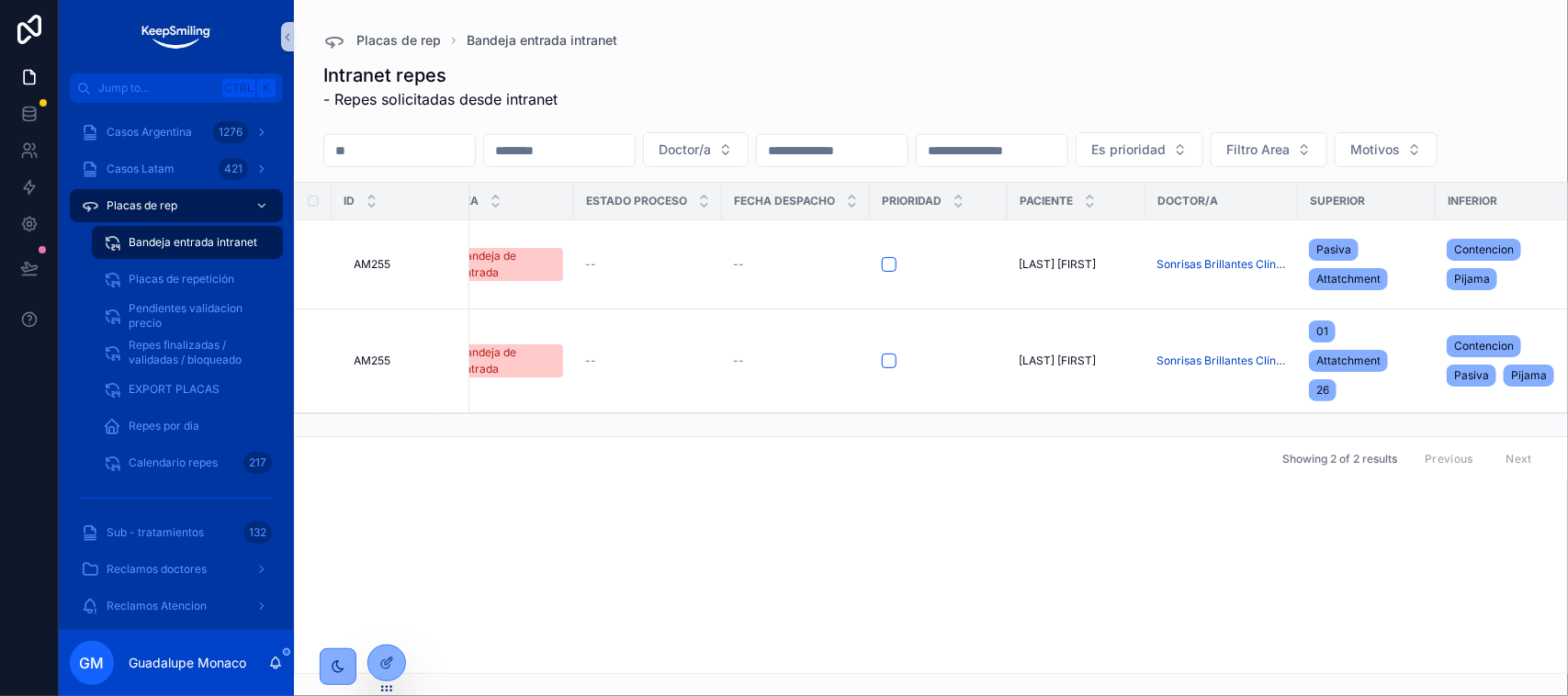 scroll, scrollTop: 0, scrollLeft: 0, axis: both 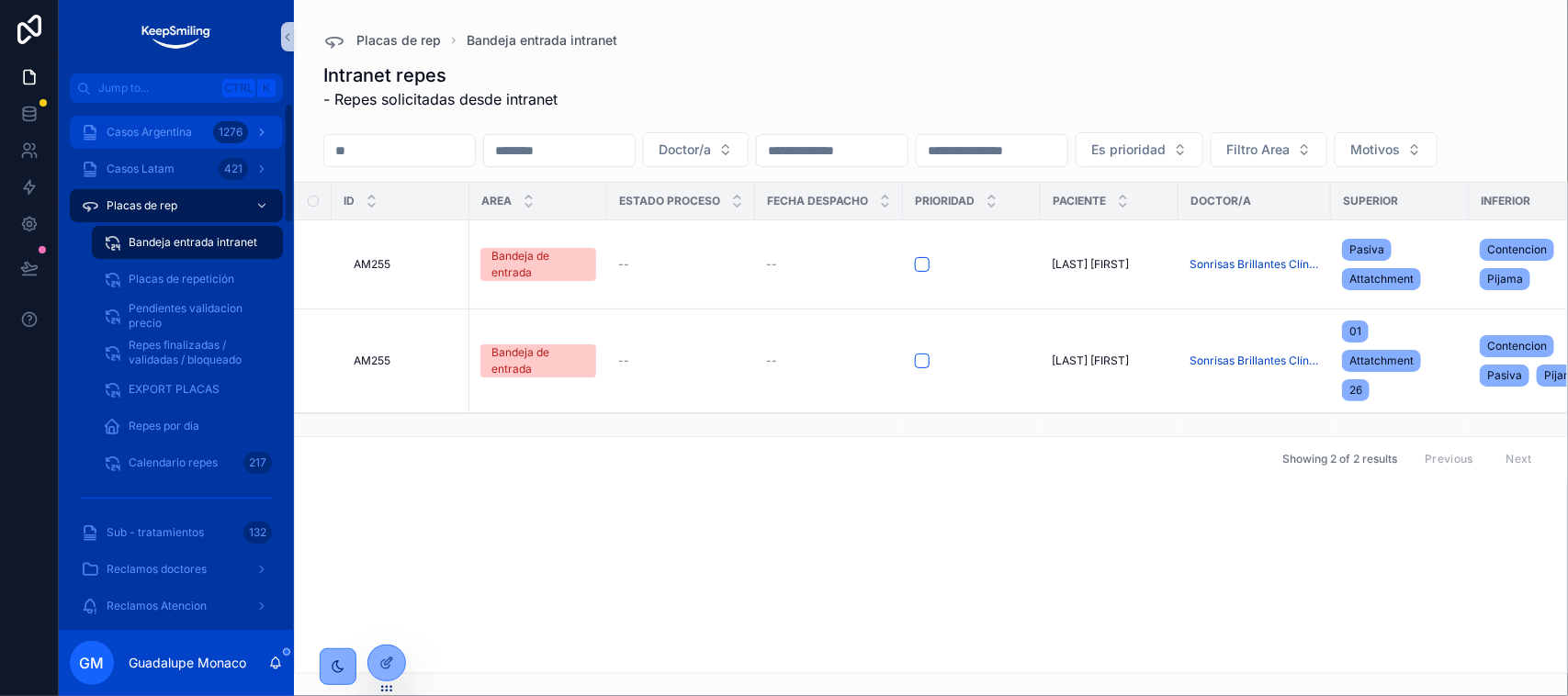click on "Casos Argentina 1276" at bounding box center [176, 132] 